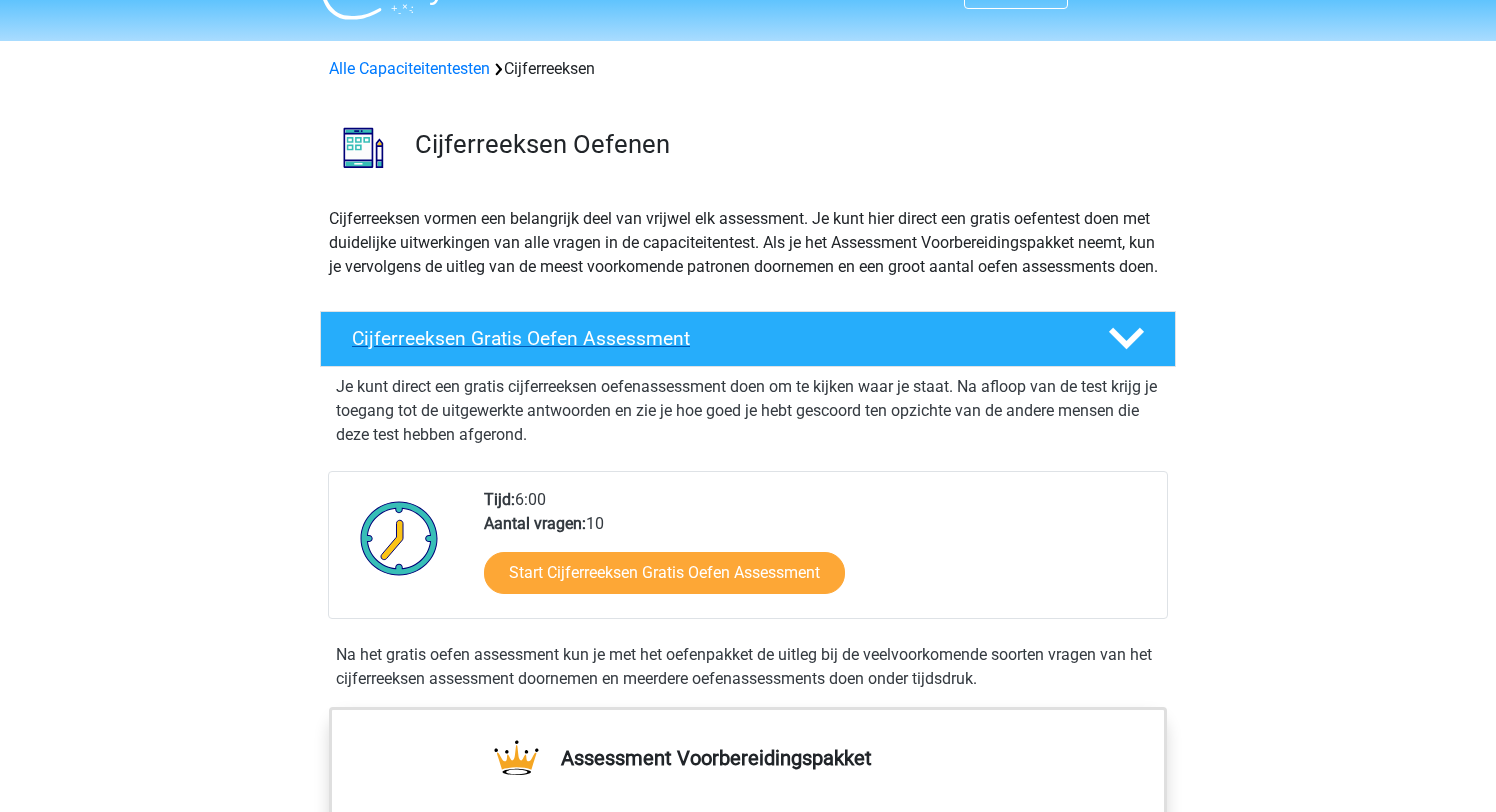 scroll, scrollTop: 48, scrollLeft: 0, axis: vertical 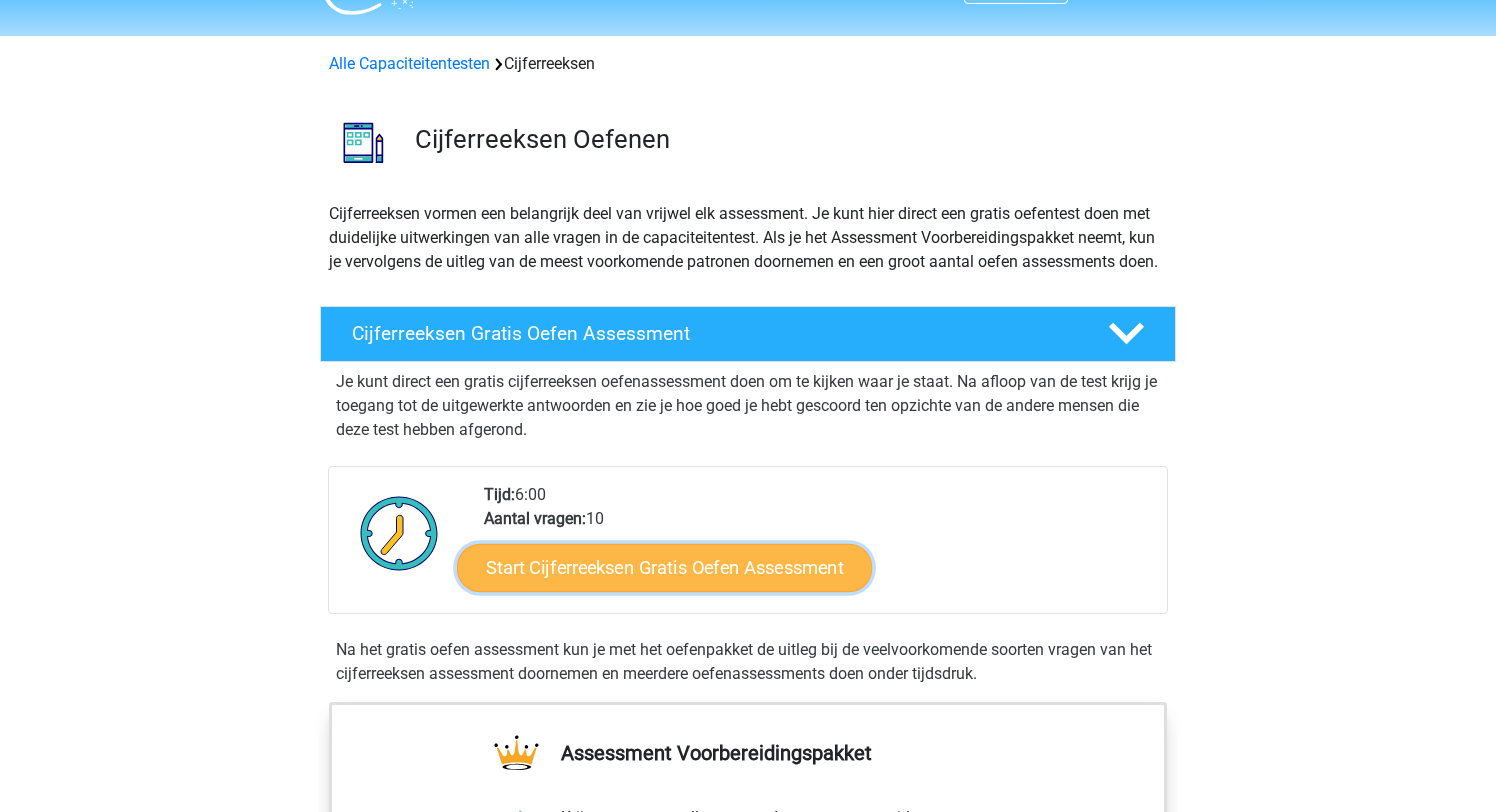 click on "Start Cijferreeksen
Gratis Oefen Assessment" at bounding box center (664, 567) 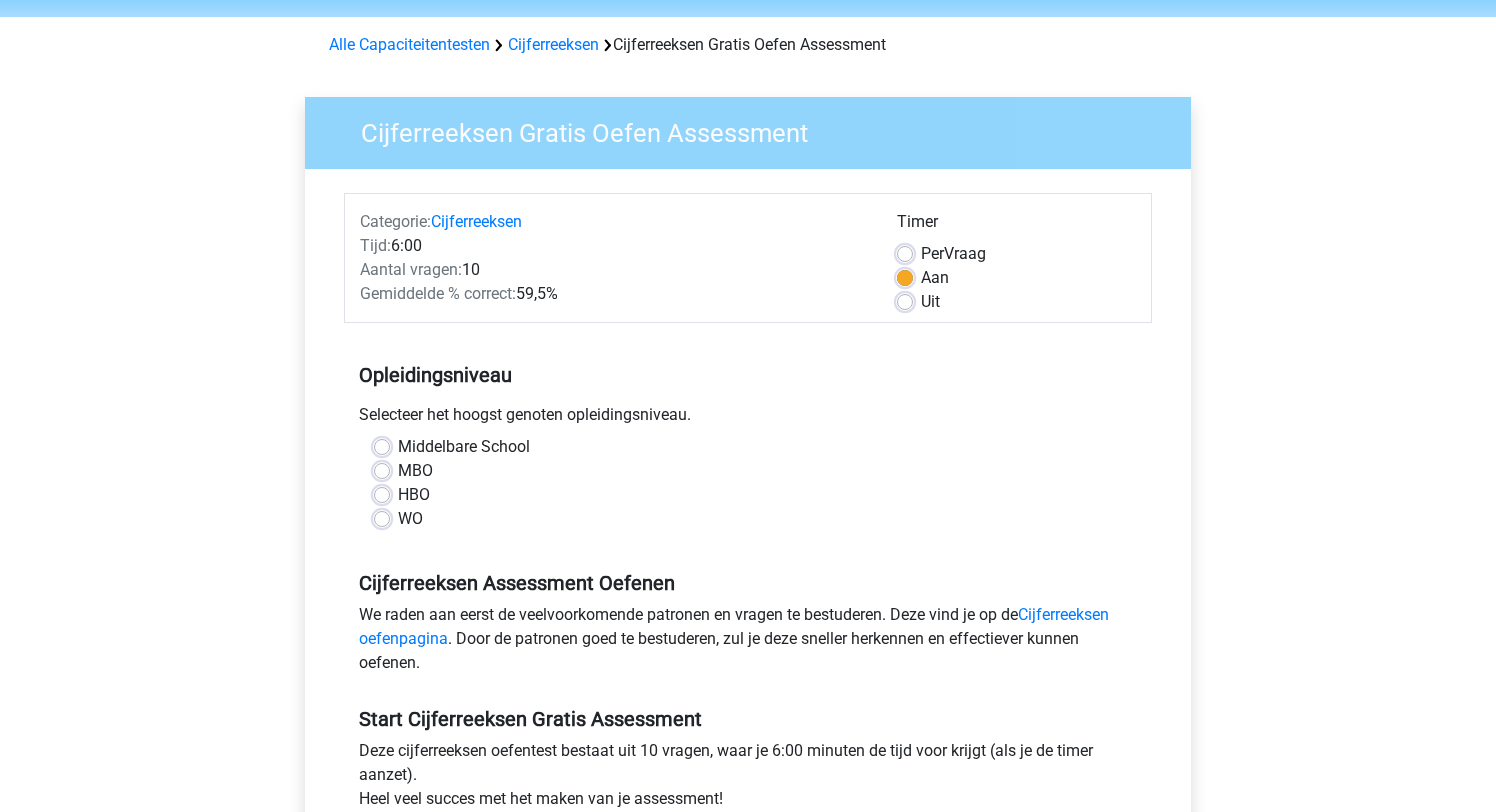 scroll, scrollTop: 73, scrollLeft: 0, axis: vertical 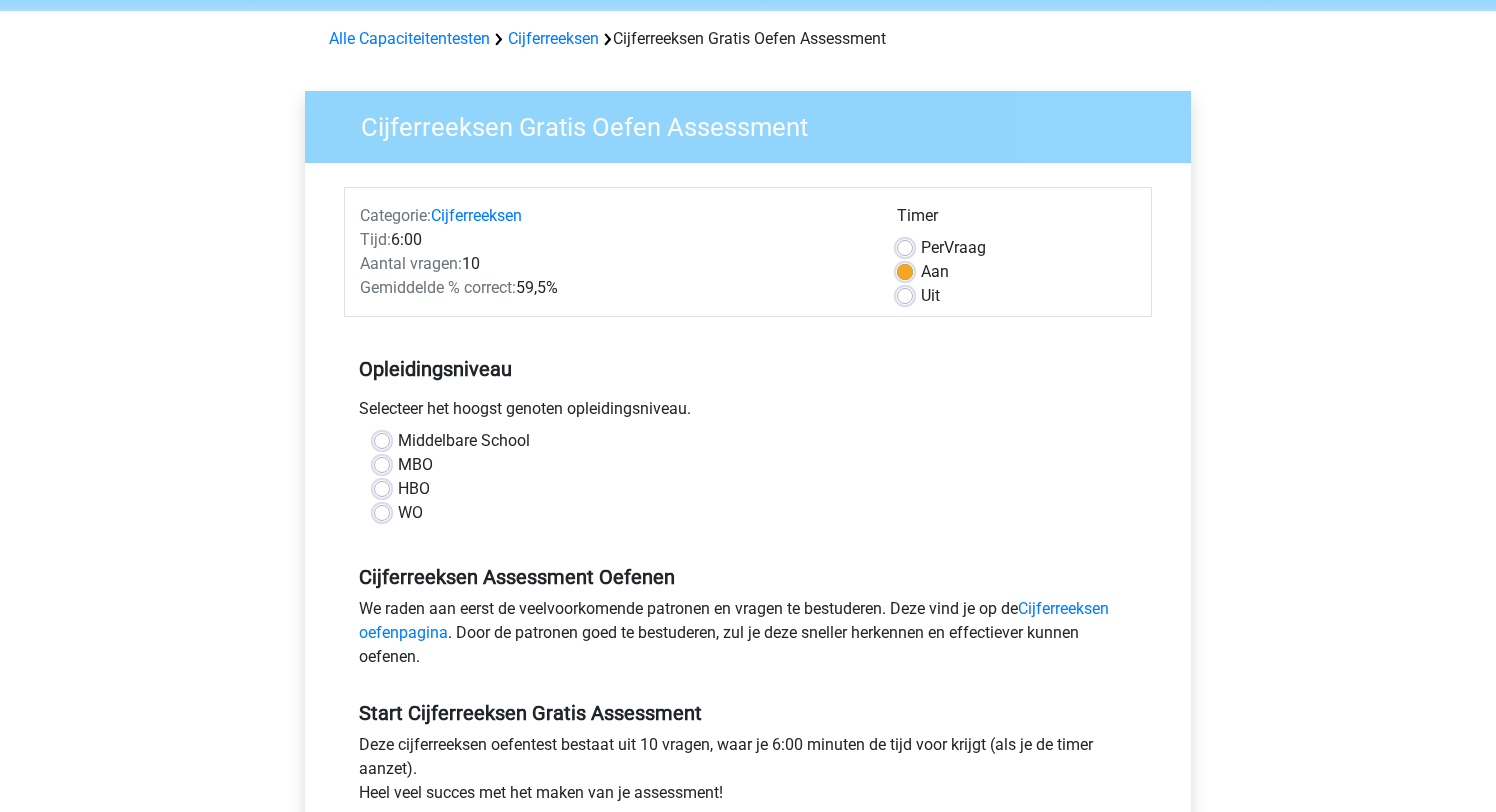 click on "Uit" at bounding box center [930, 296] 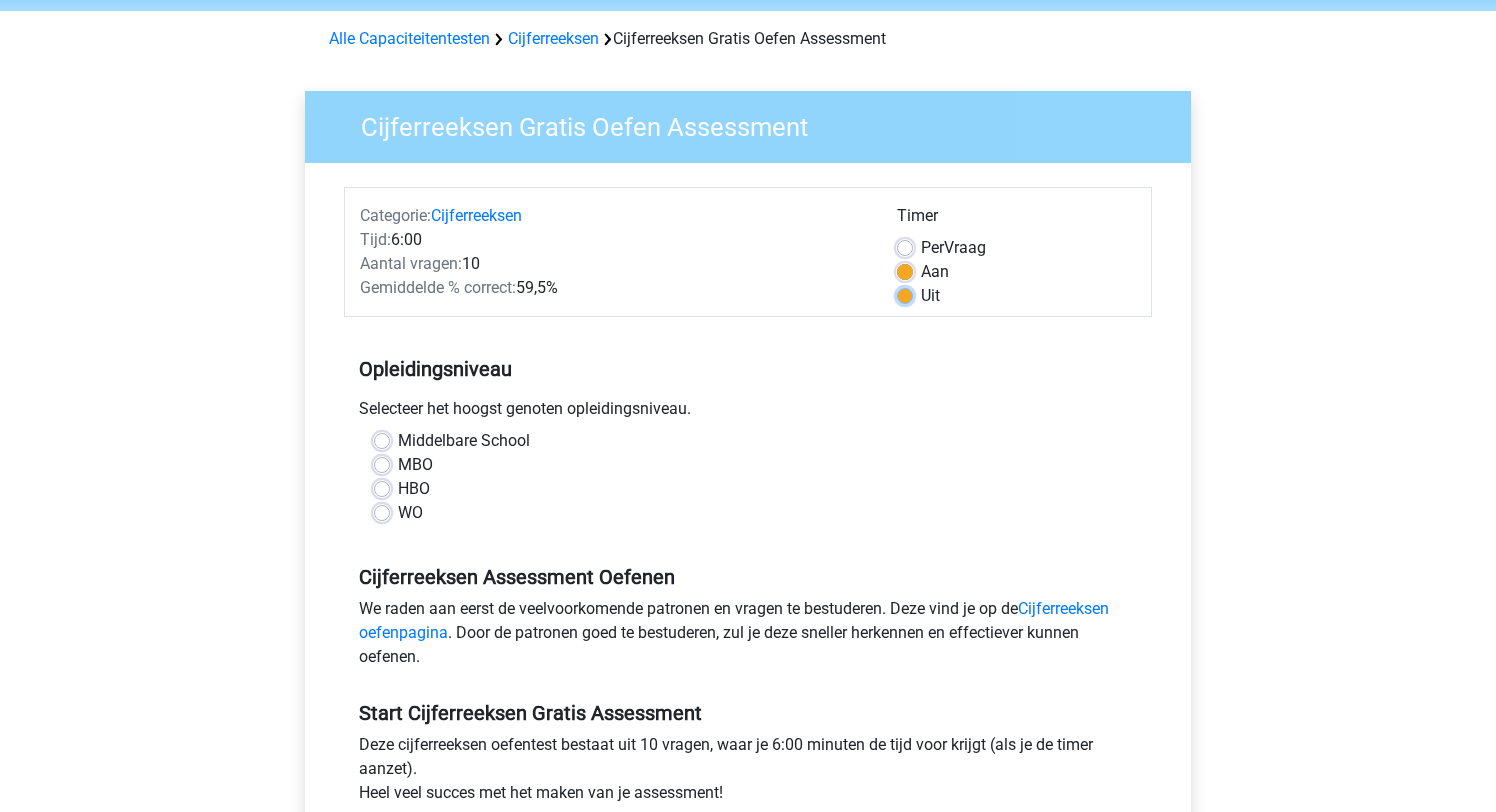 click on "Uit" at bounding box center [905, 294] 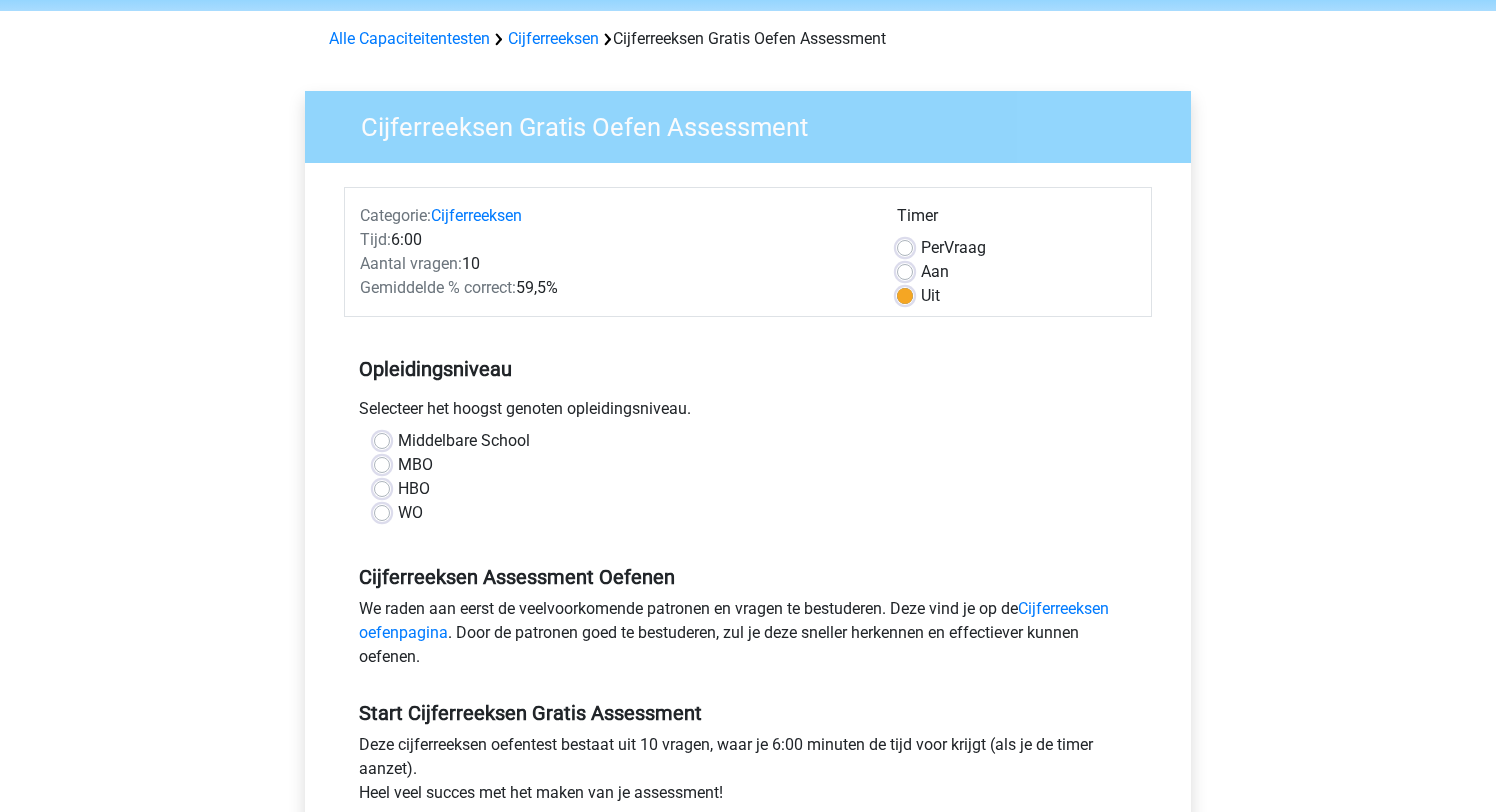 click on "HBO" at bounding box center [414, 489] 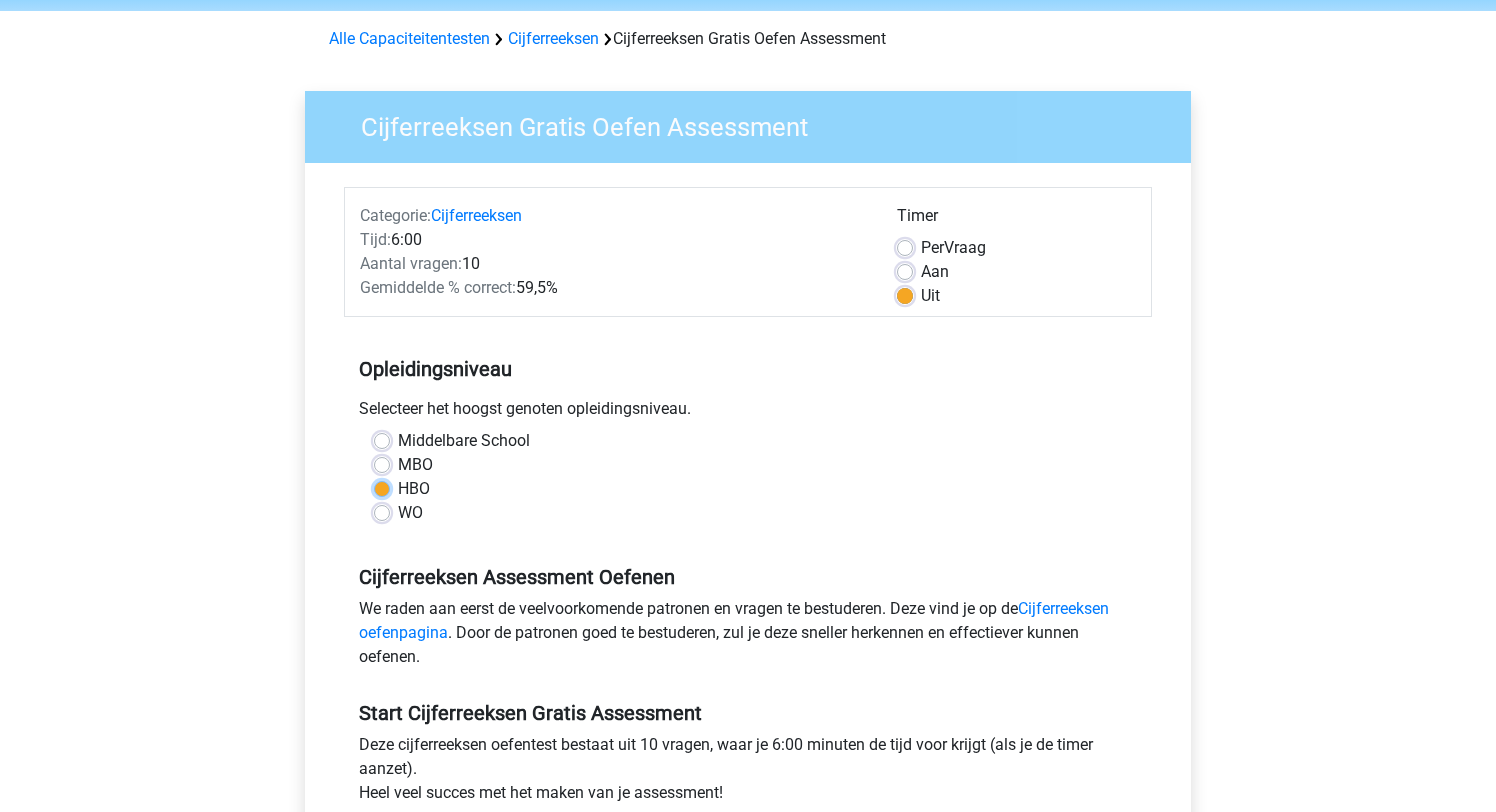 click on "HBO" at bounding box center (382, 487) 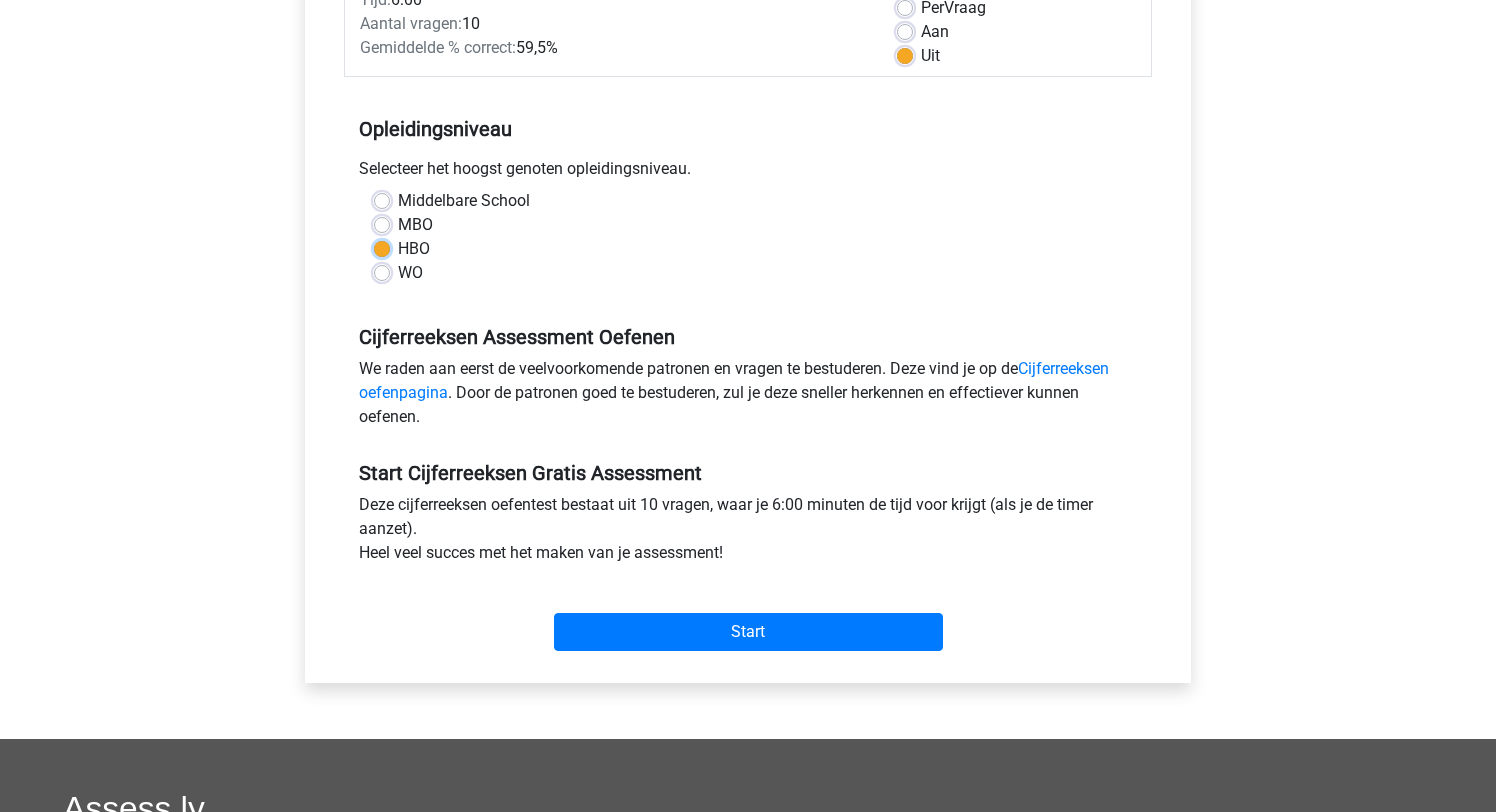 scroll, scrollTop: 307, scrollLeft: 0, axis: vertical 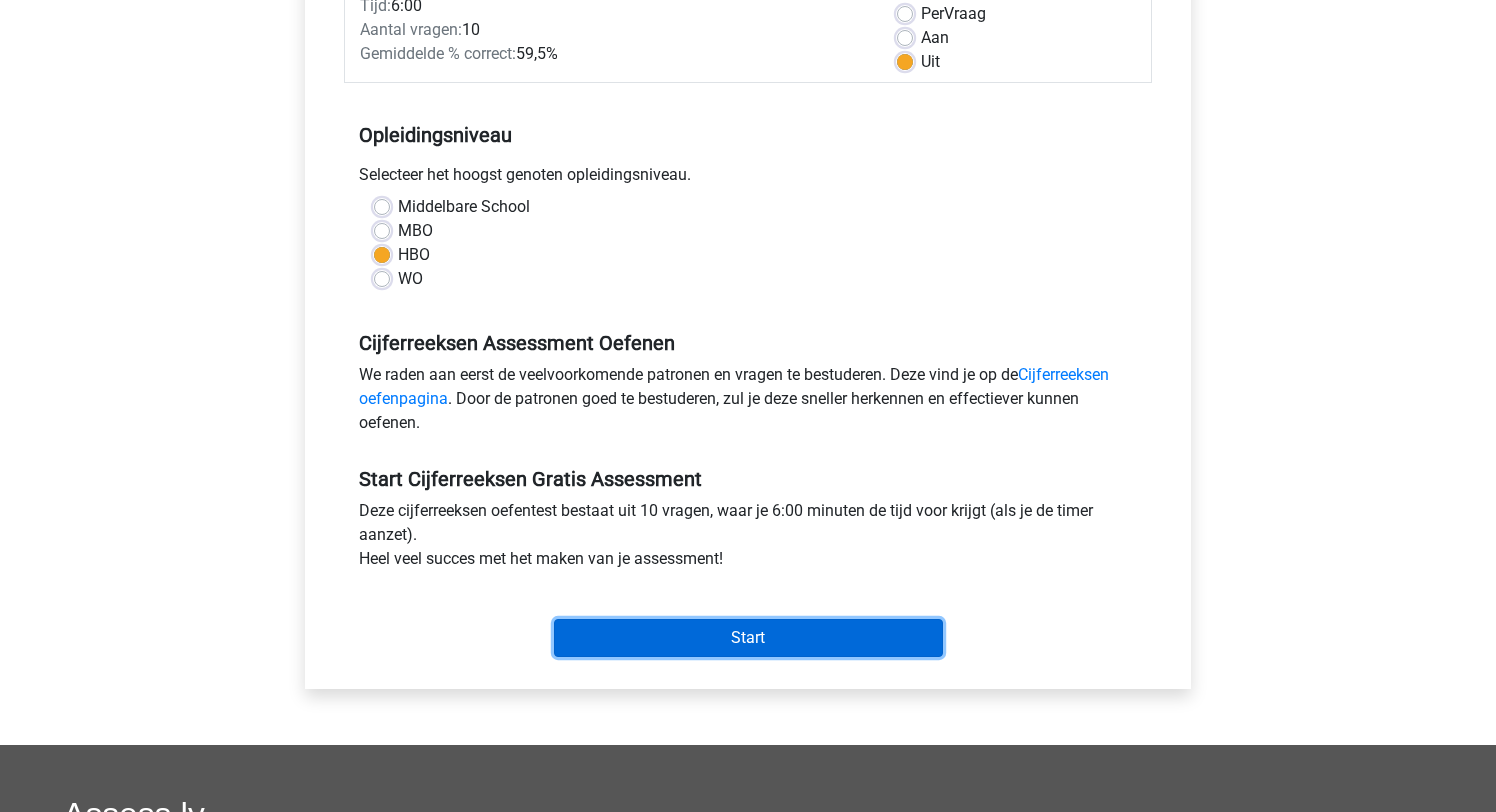 click on "Start" at bounding box center (748, 638) 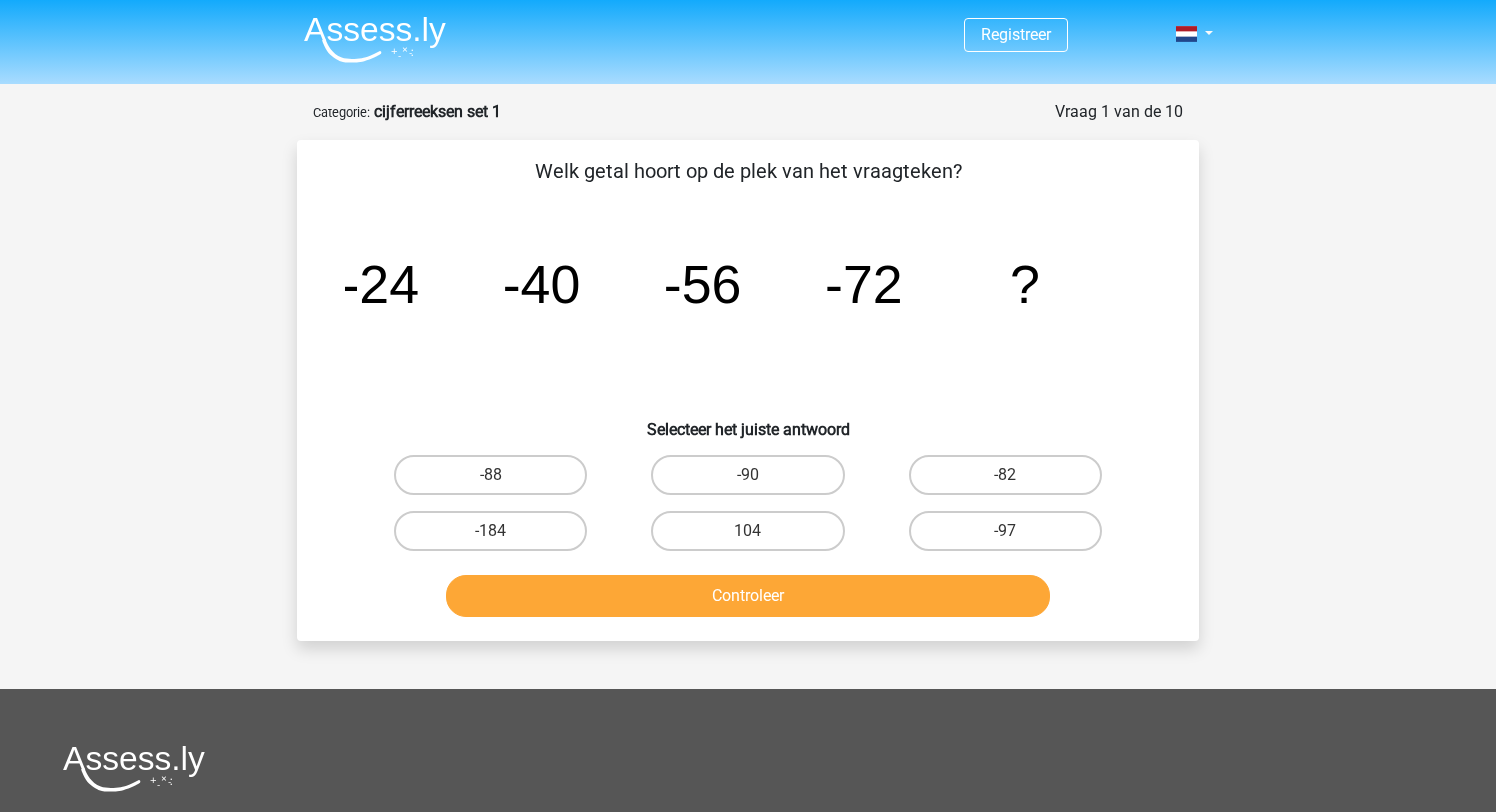 scroll, scrollTop: 0, scrollLeft: 0, axis: both 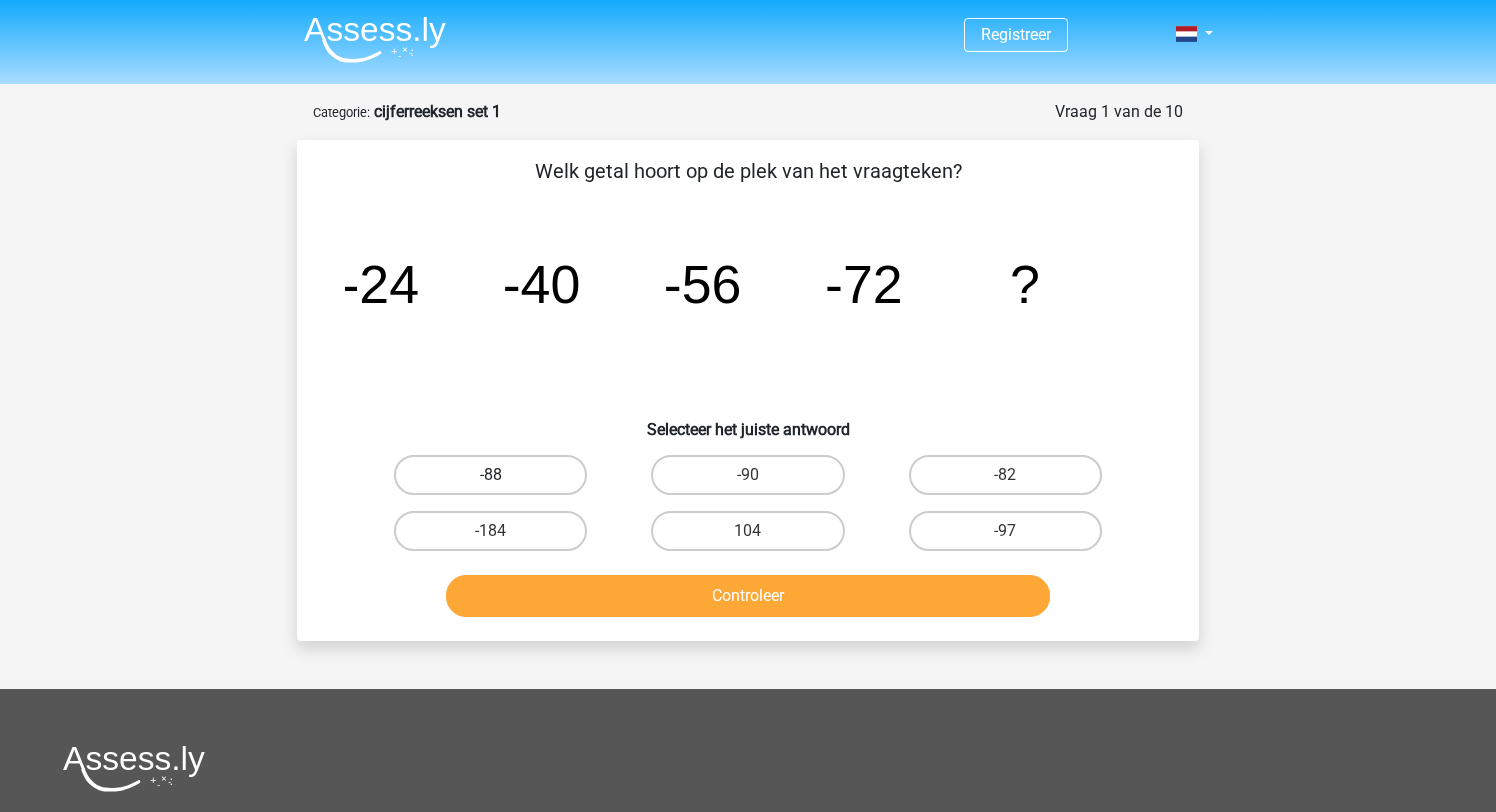 click on "-88" at bounding box center (490, 475) 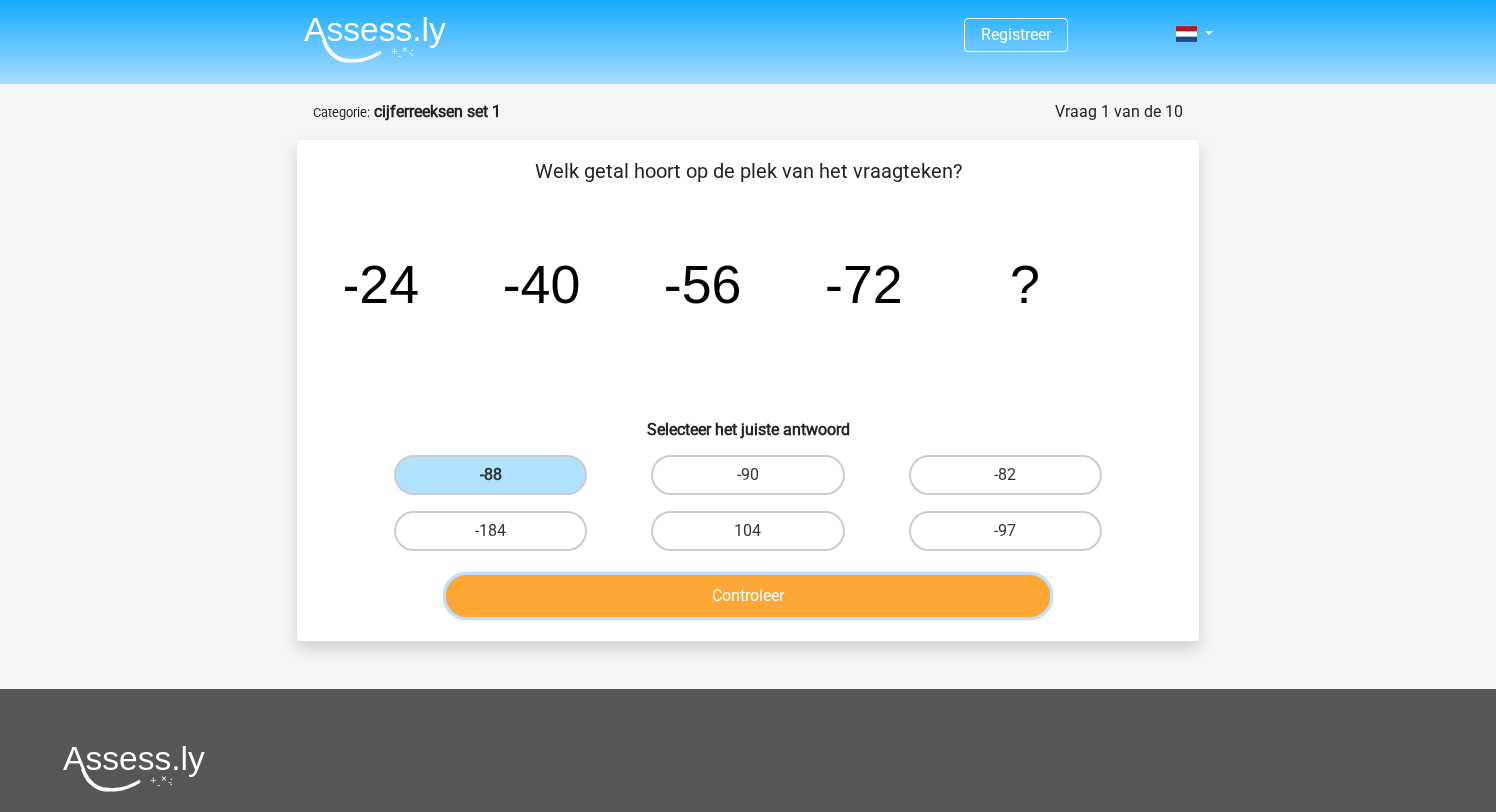 click on "Controleer" at bounding box center [748, 596] 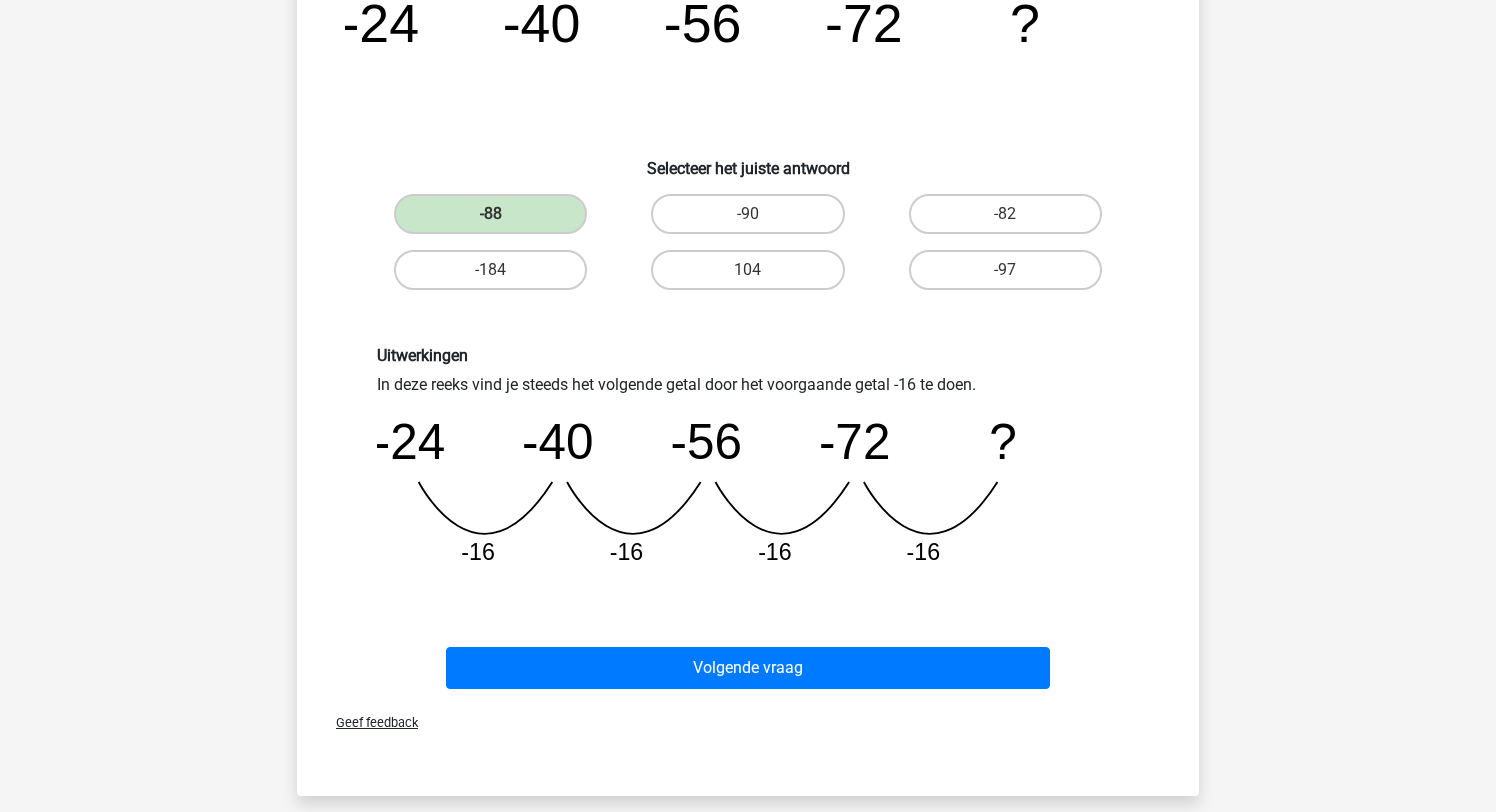 scroll, scrollTop: 263, scrollLeft: 0, axis: vertical 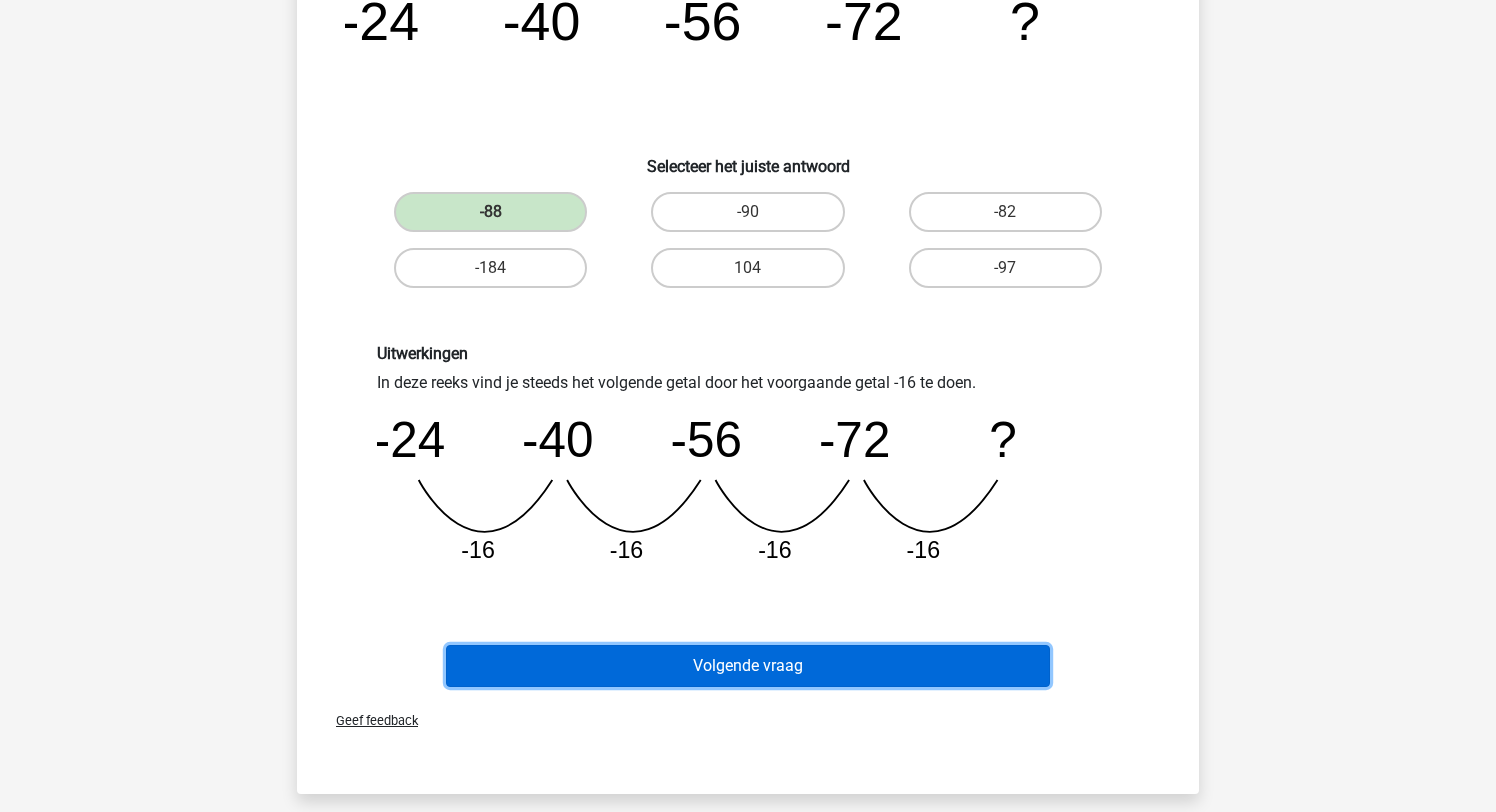 click on "Volgende vraag" at bounding box center (748, 666) 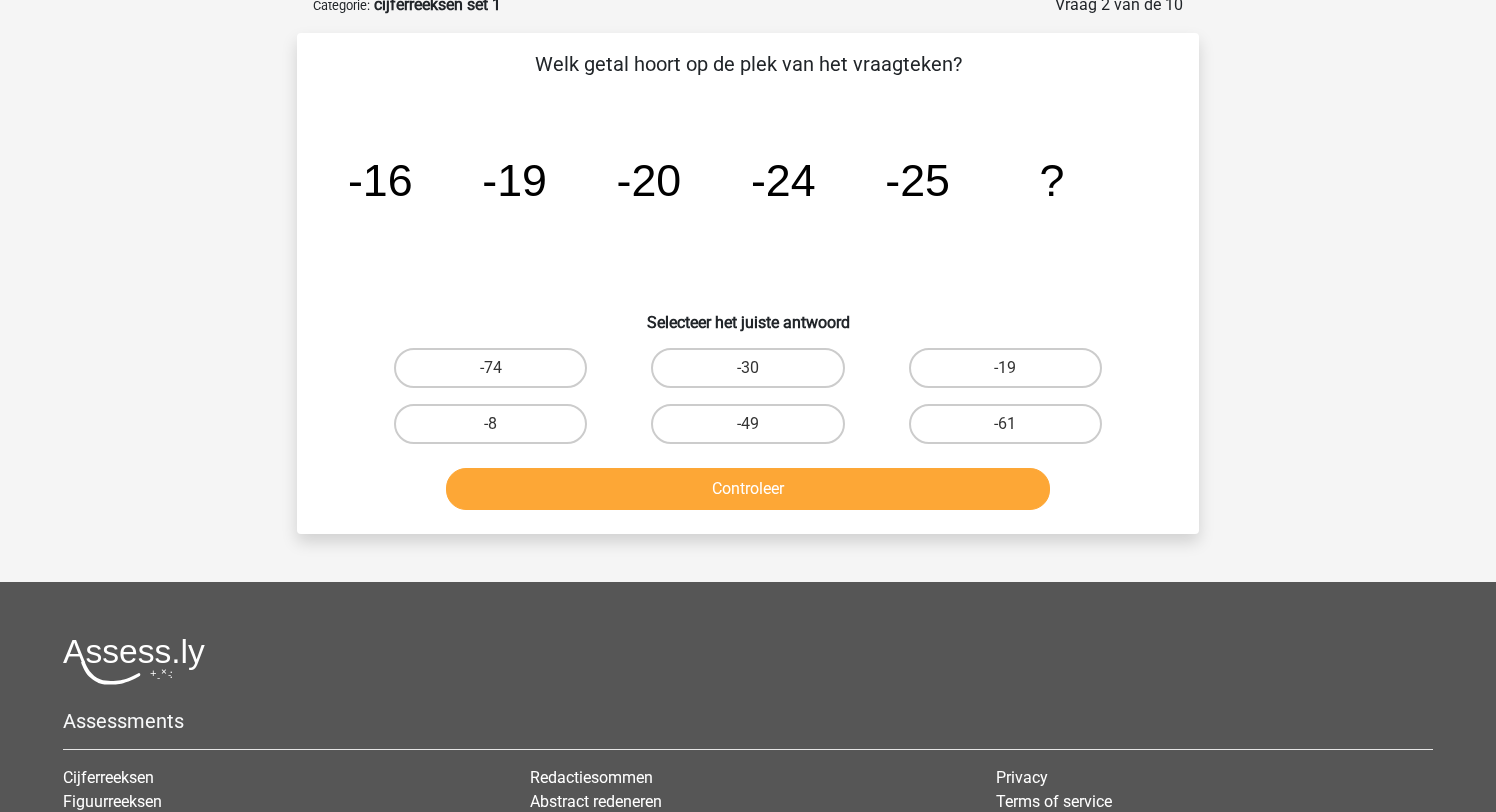 scroll, scrollTop: 100, scrollLeft: 0, axis: vertical 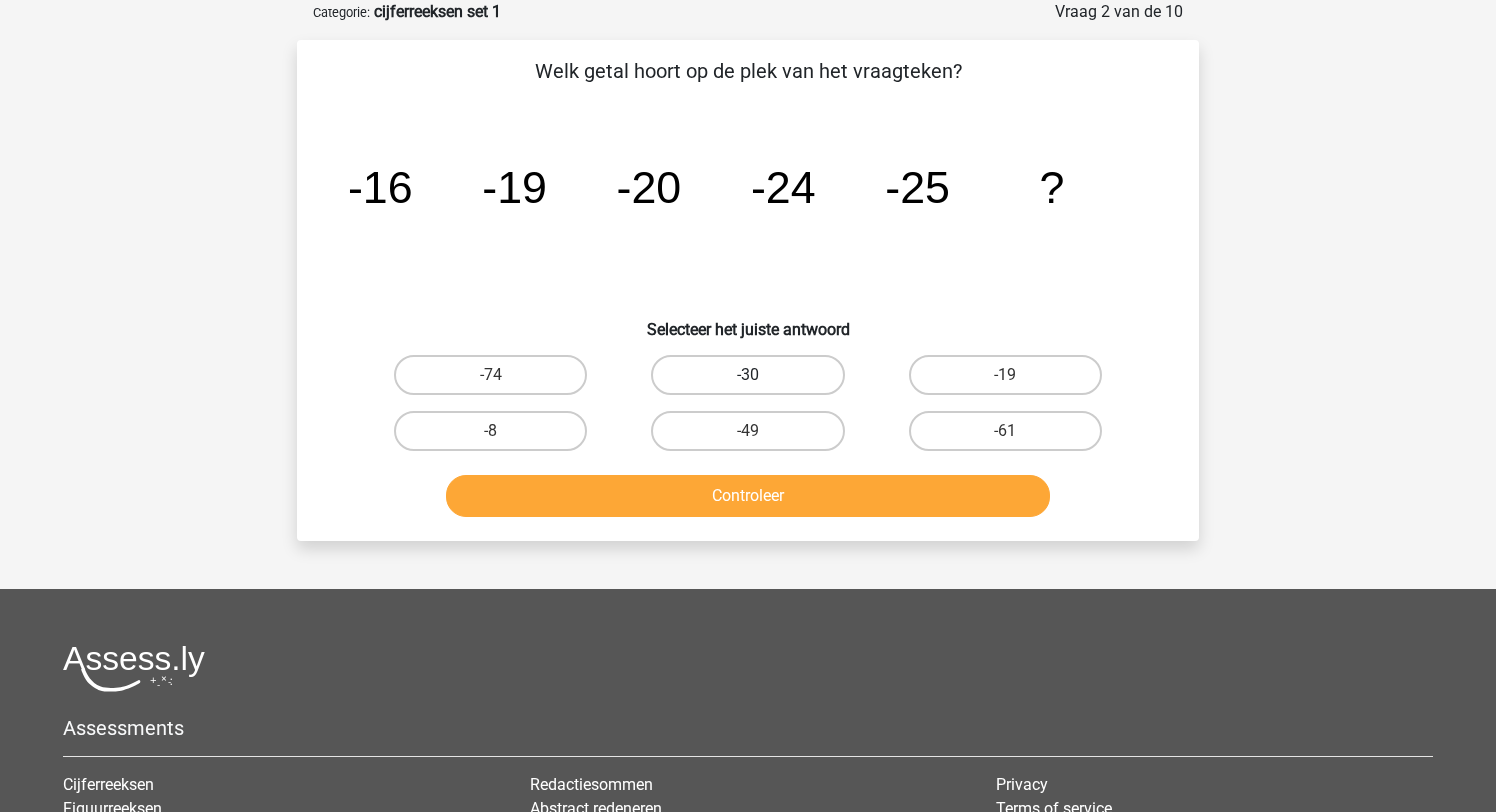 click on "-30" at bounding box center (747, 375) 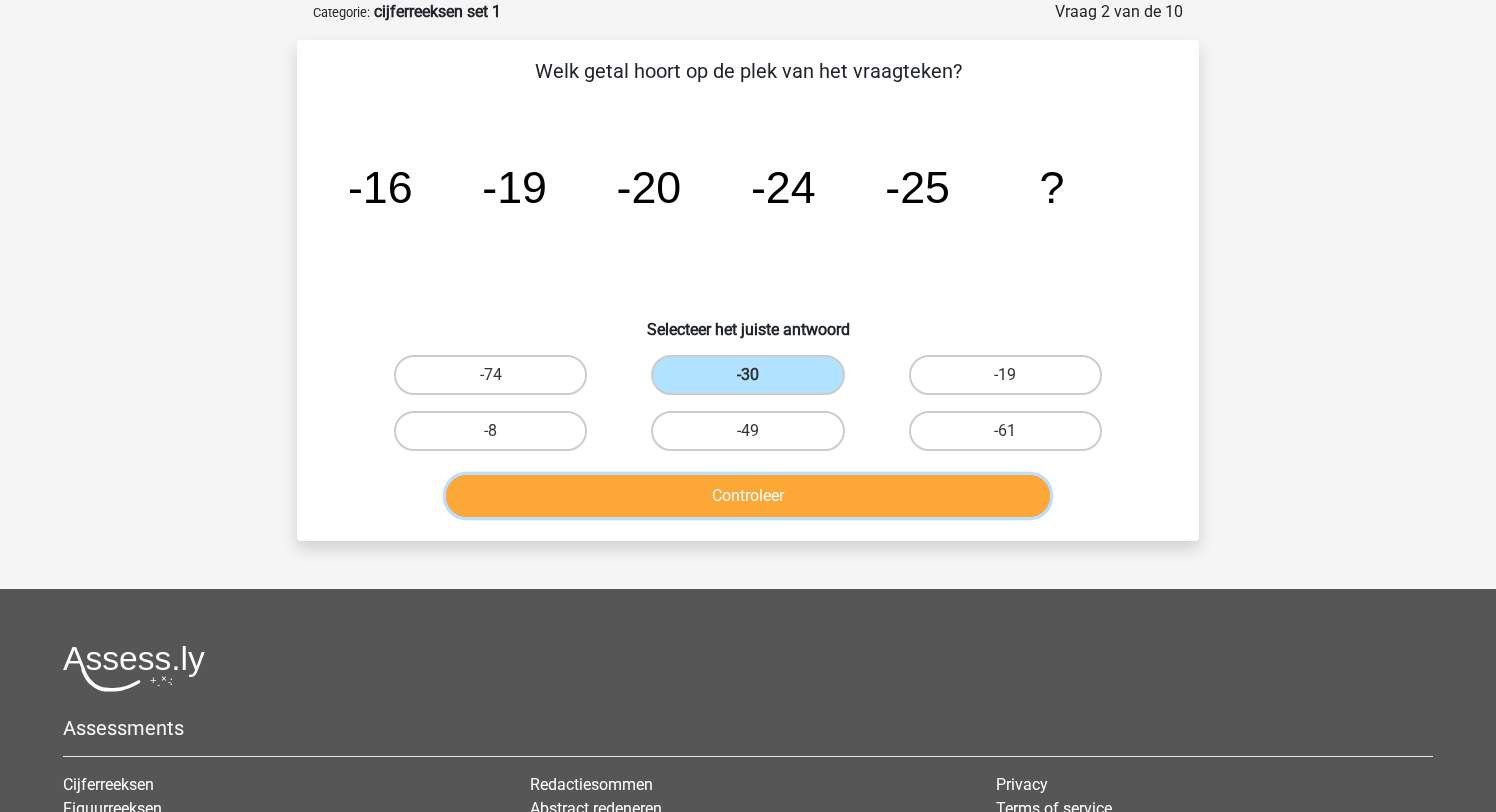 click on "Controleer" at bounding box center (748, 496) 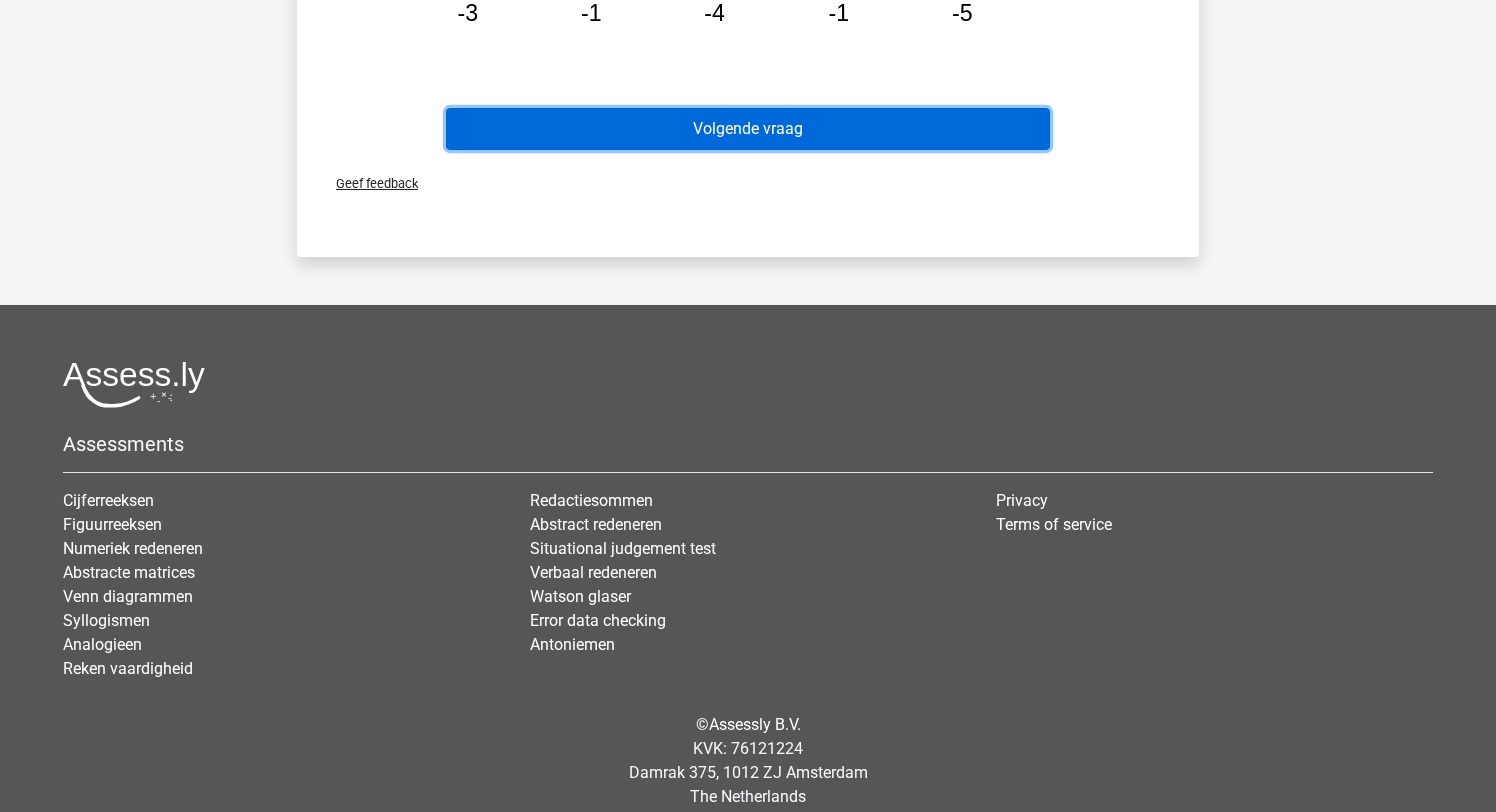 click on "Volgende vraag" at bounding box center (748, 129) 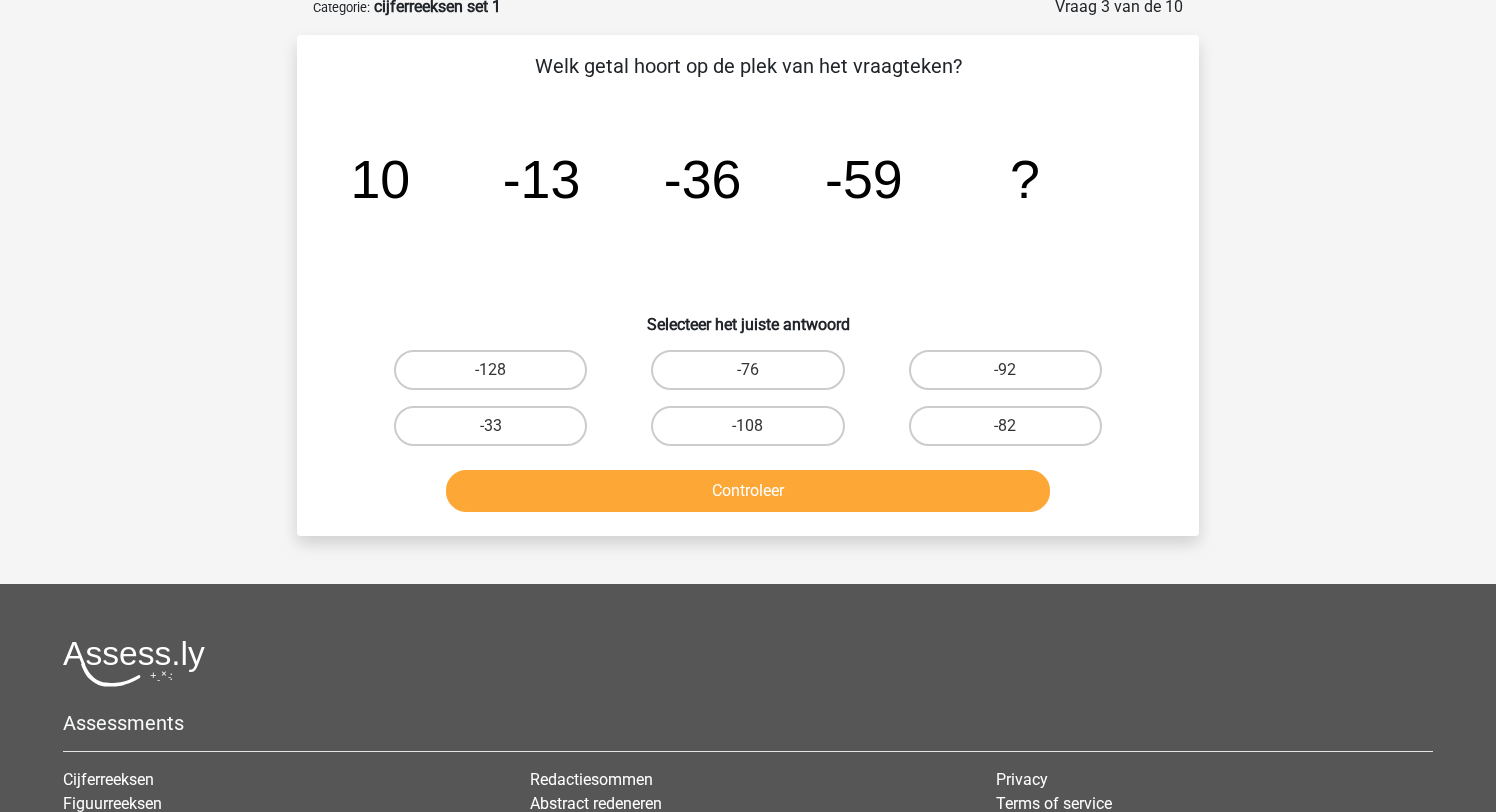 scroll, scrollTop: 100, scrollLeft: 0, axis: vertical 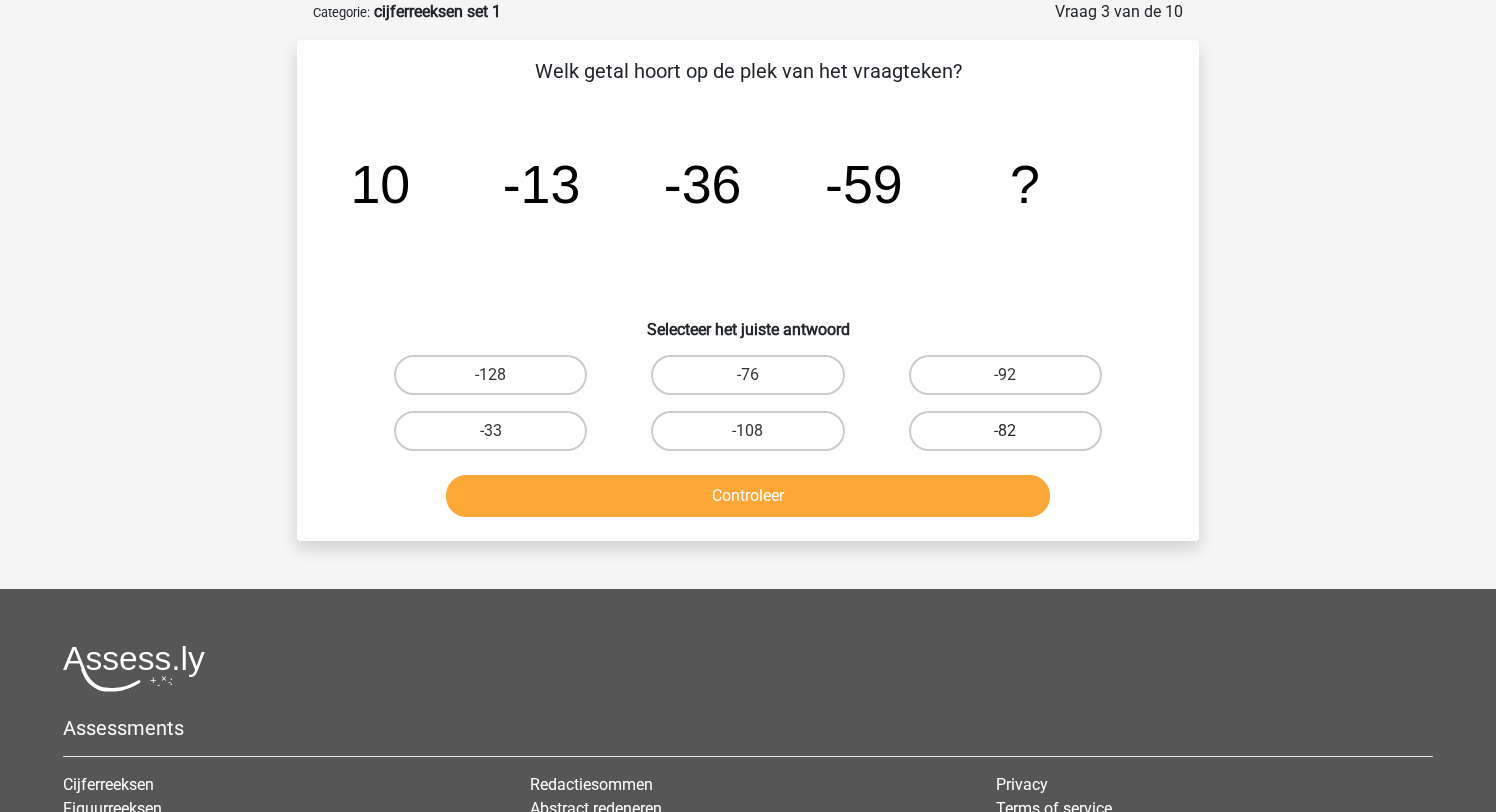 click on "-82" at bounding box center [1005, 431] 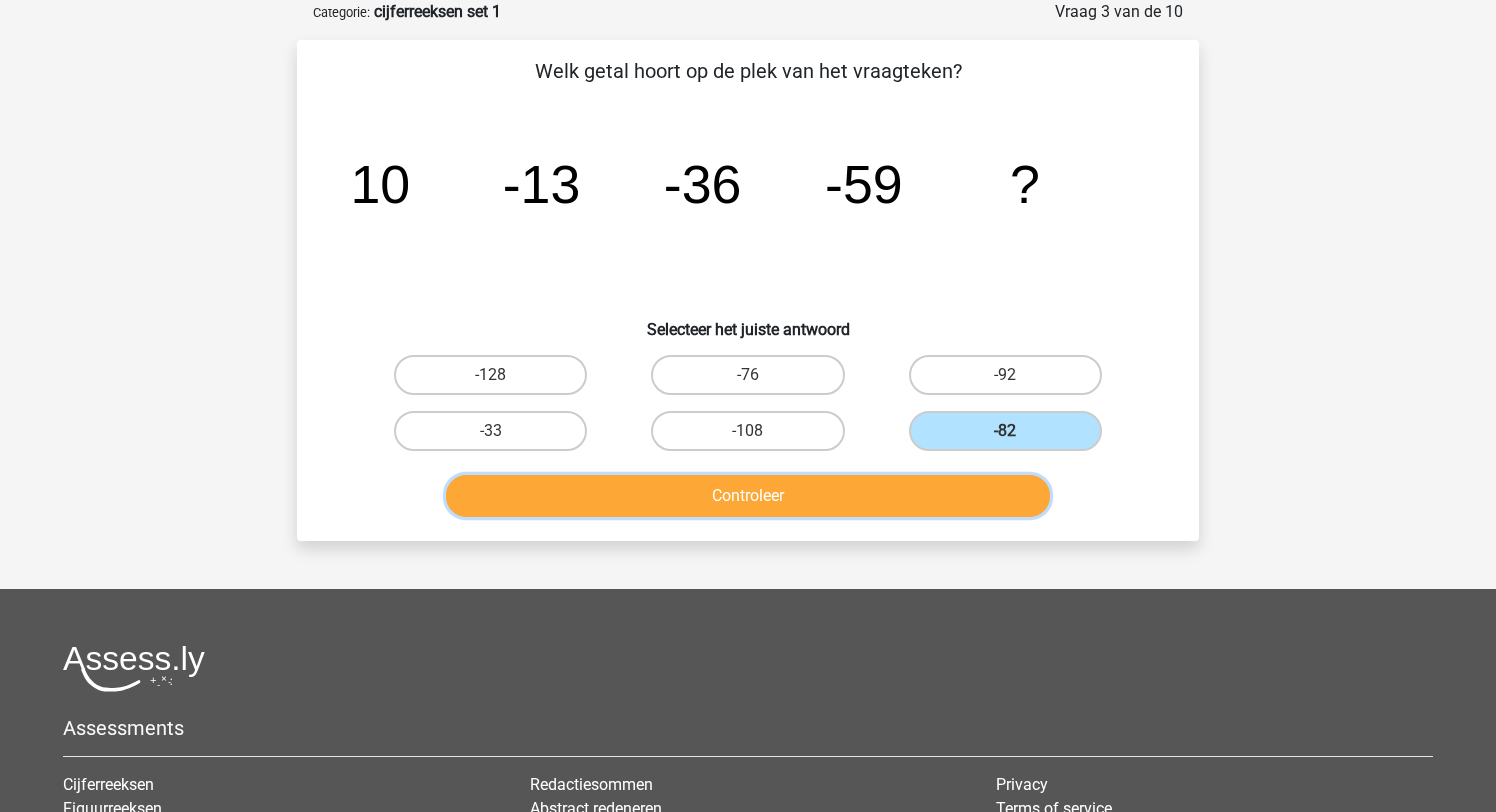 click on "Controleer" at bounding box center [748, 496] 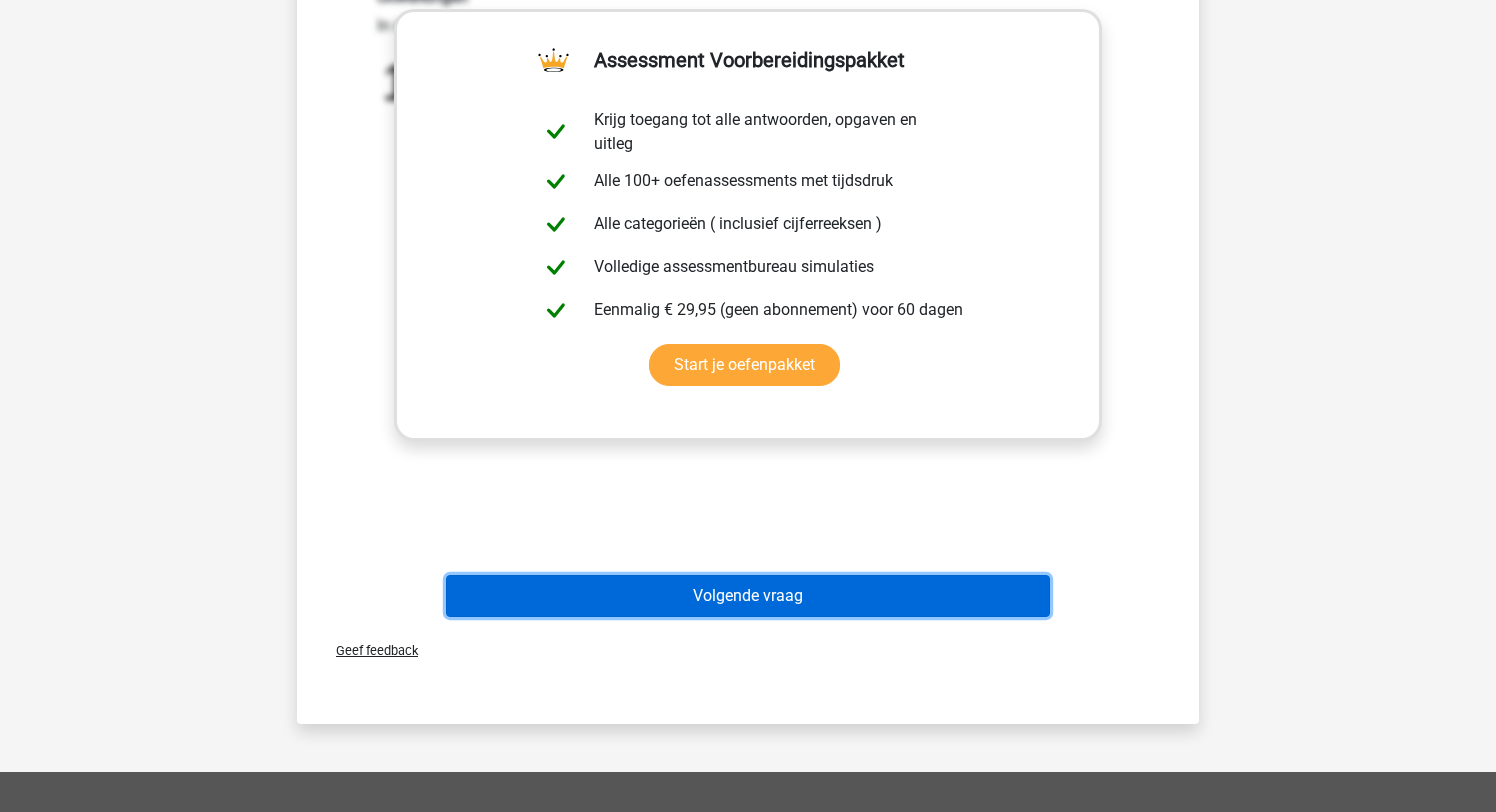 click on "Volgende vraag" at bounding box center (748, 596) 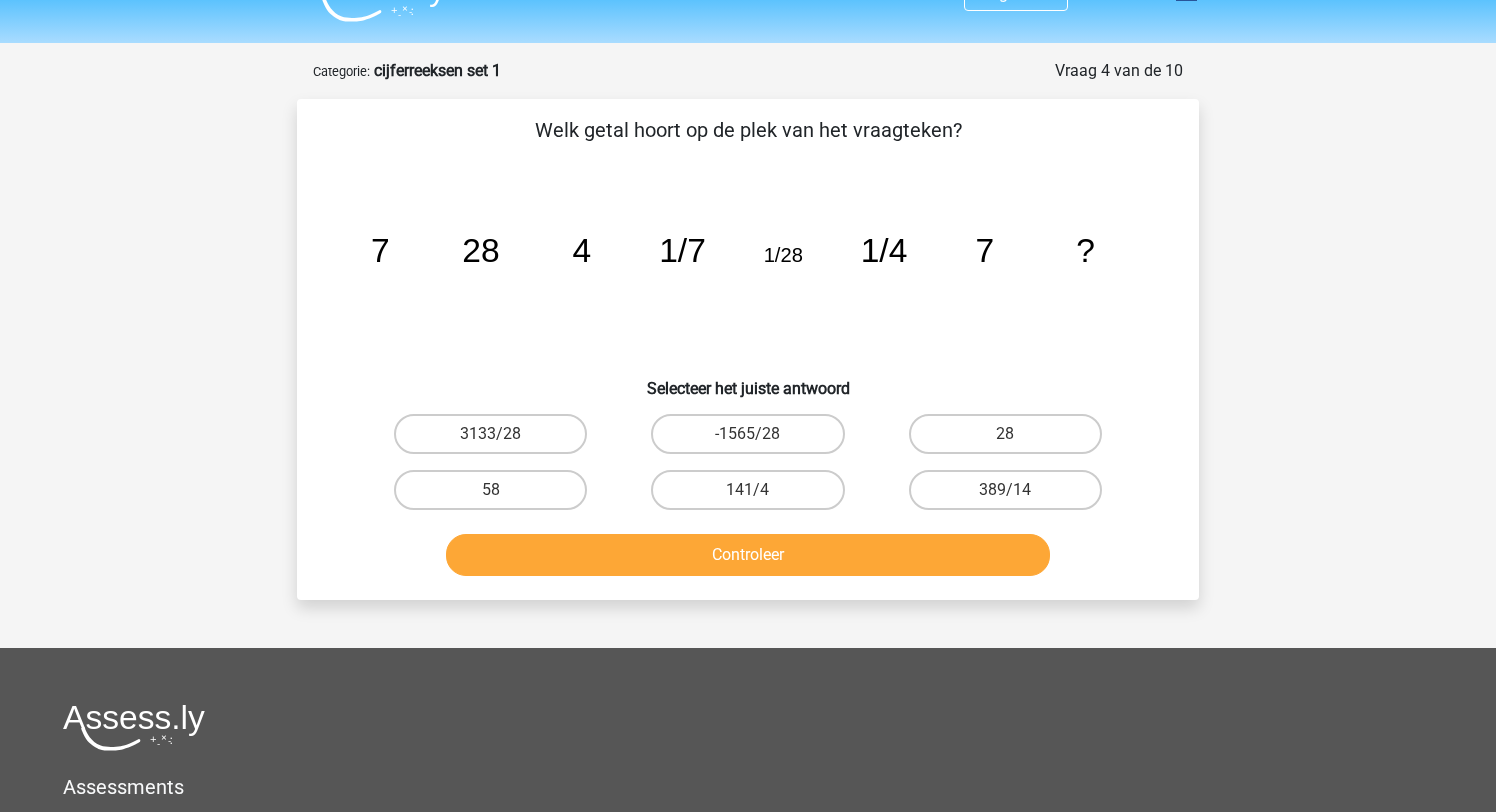 scroll, scrollTop: 37, scrollLeft: 0, axis: vertical 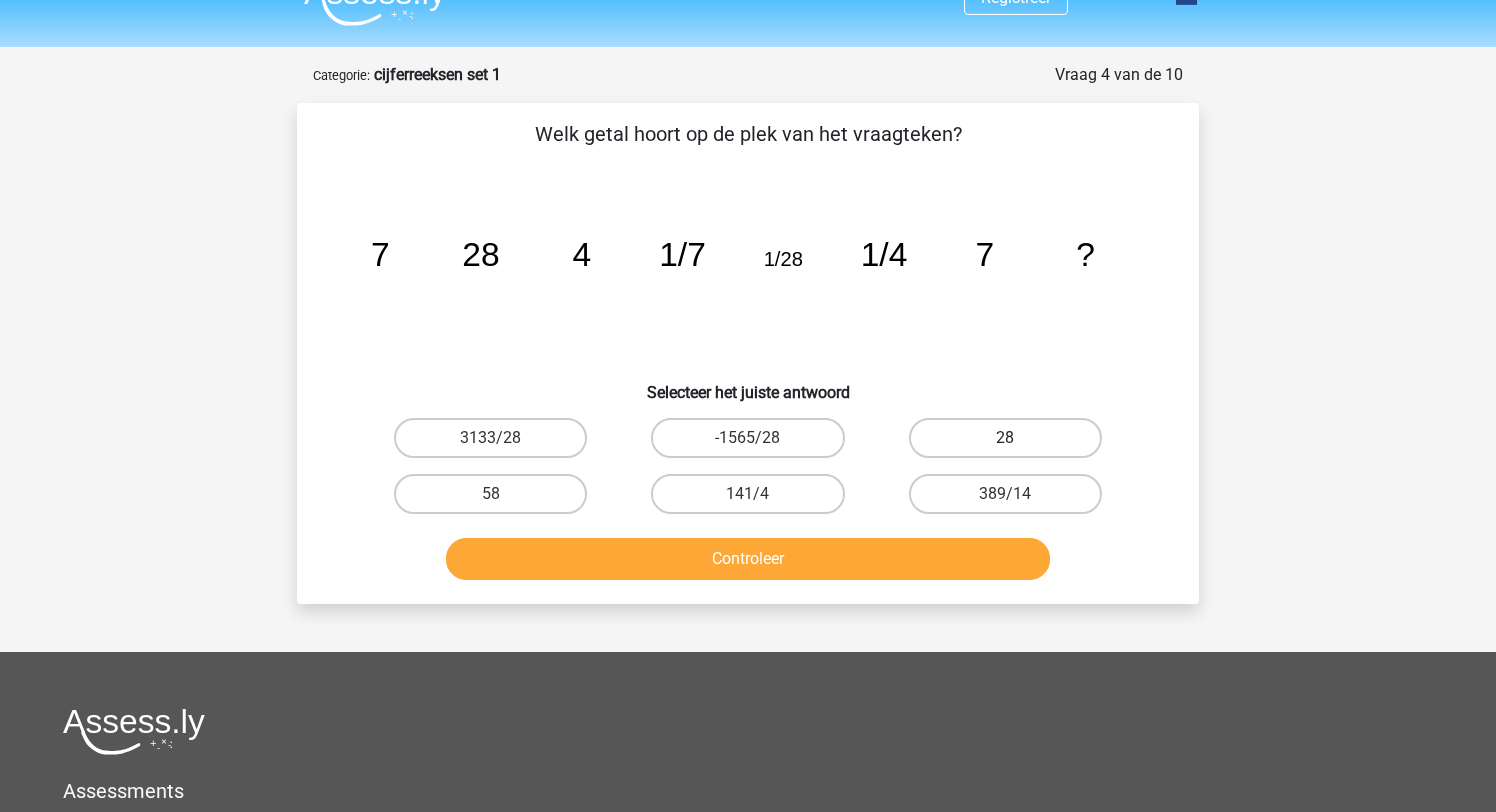 click on "28" at bounding box center (1005, 438) 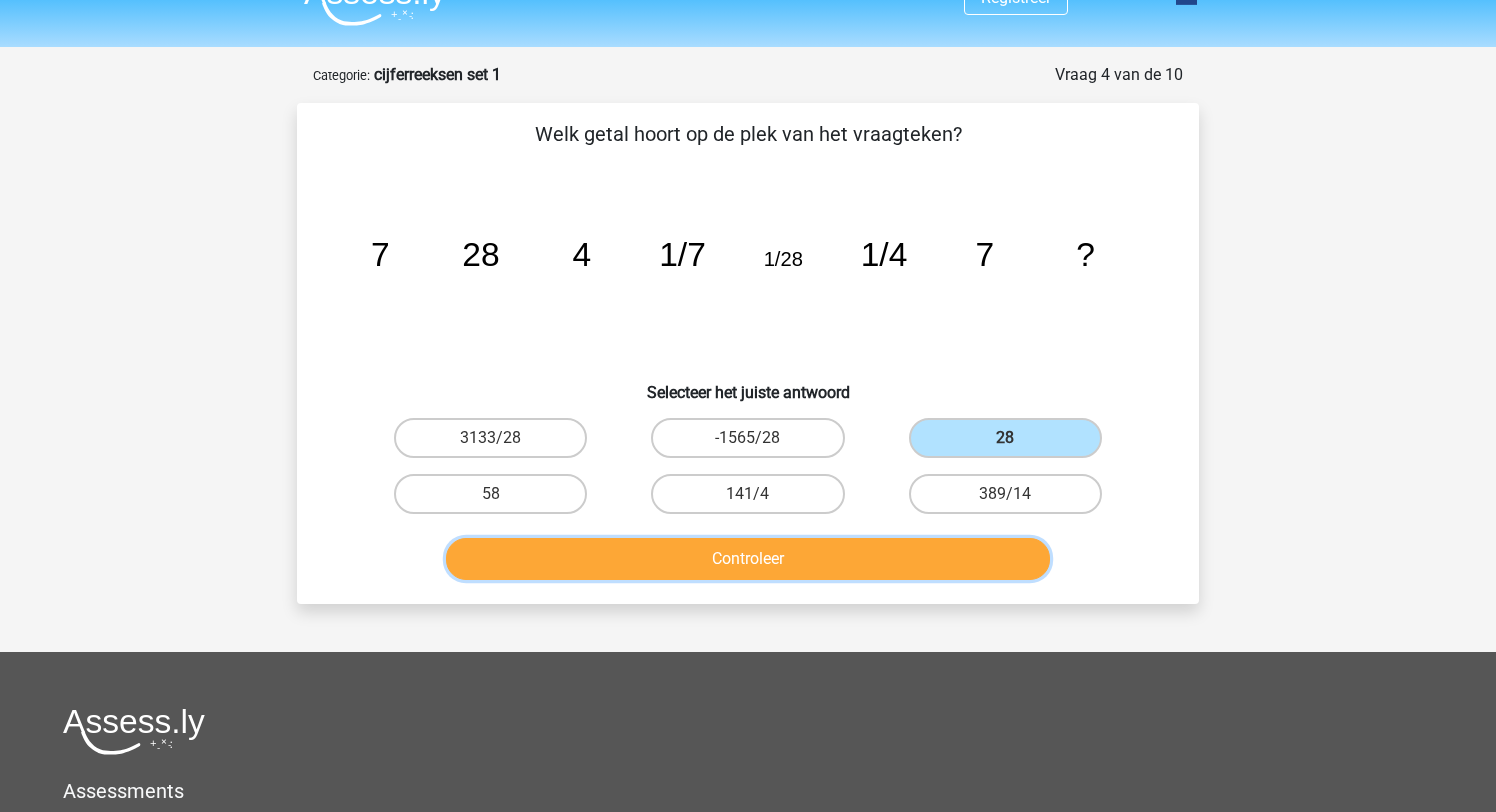 click on "Controleer" at bounding box center [748, 559] 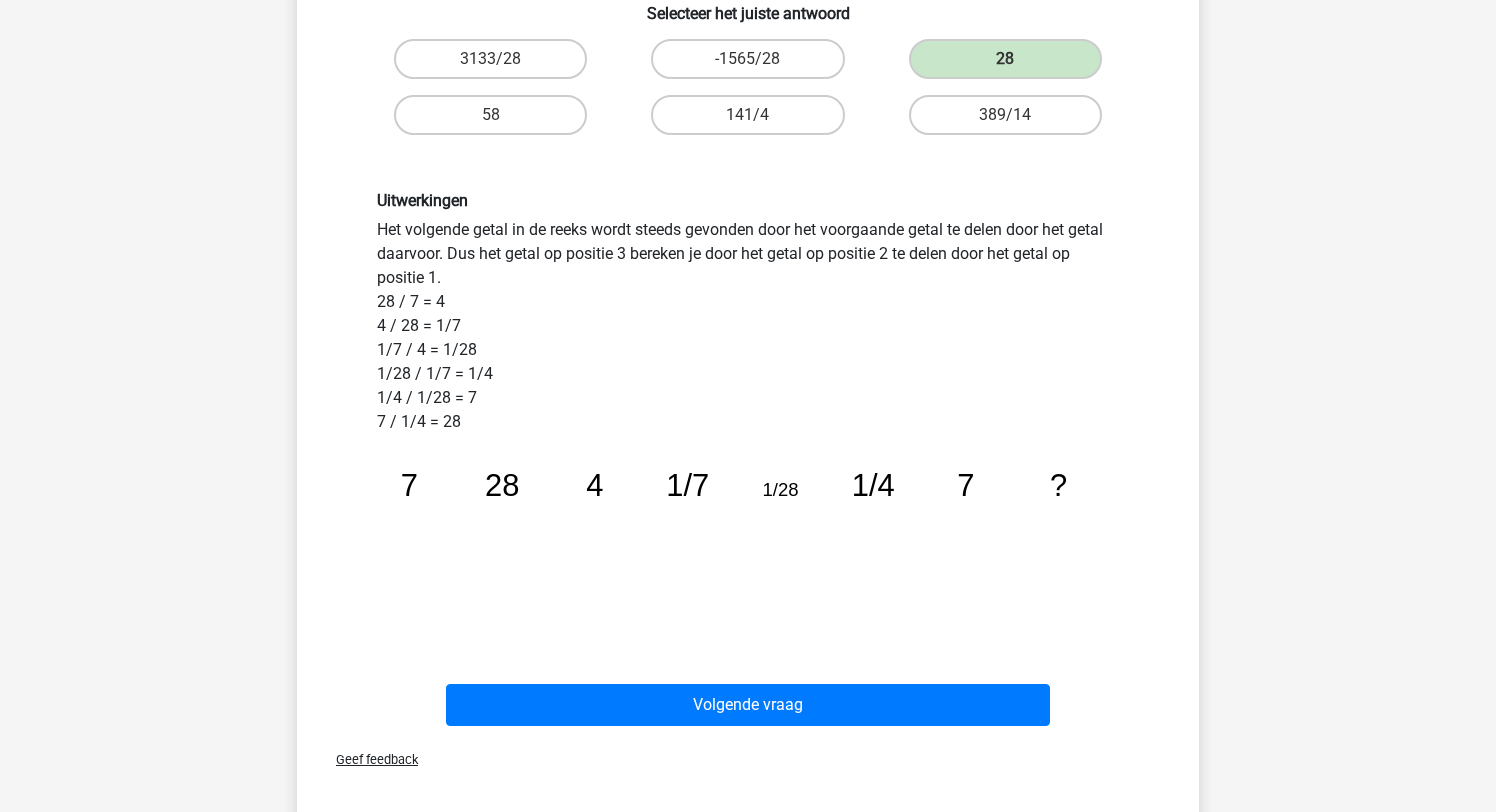 scroll, scrollTop: 468, scrollLeft: 0, axis: vertical 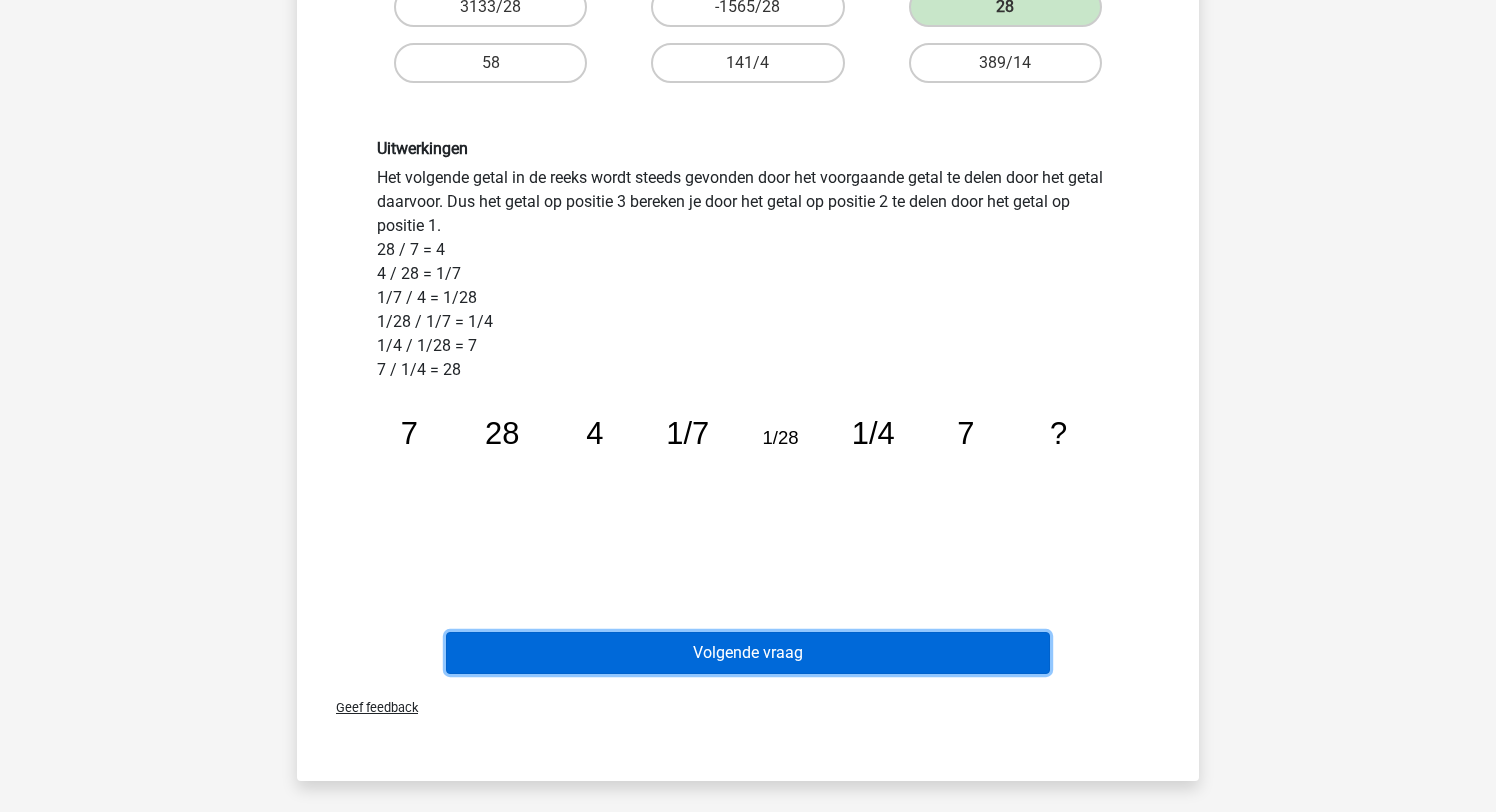 click on "Volgende vraag" at bounding box center (748, 653) 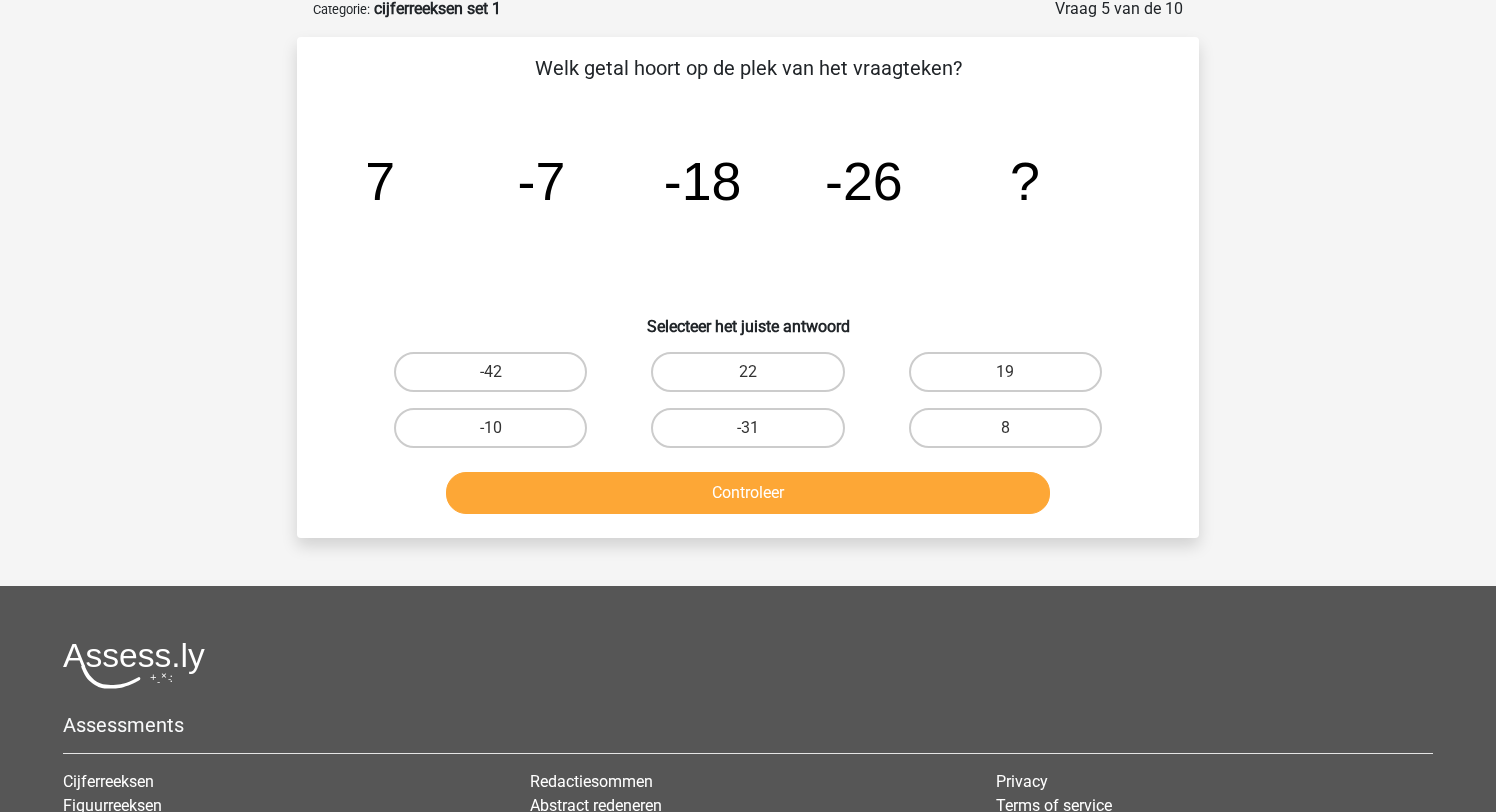 scroll, scrollTop: 100, scrollLeft: 0, axis: vertical 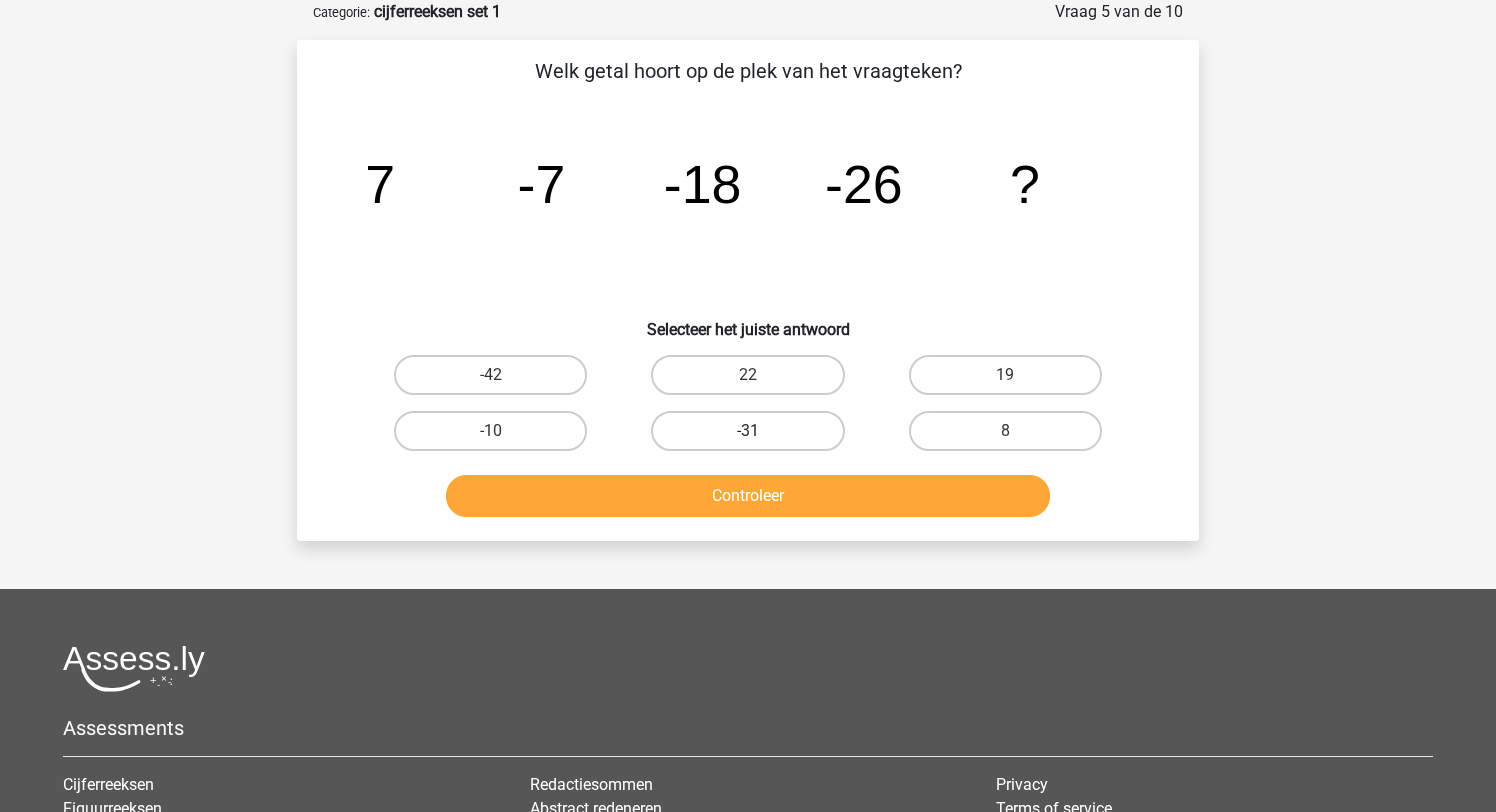 click on "-31" at bounding box center (747, 431) 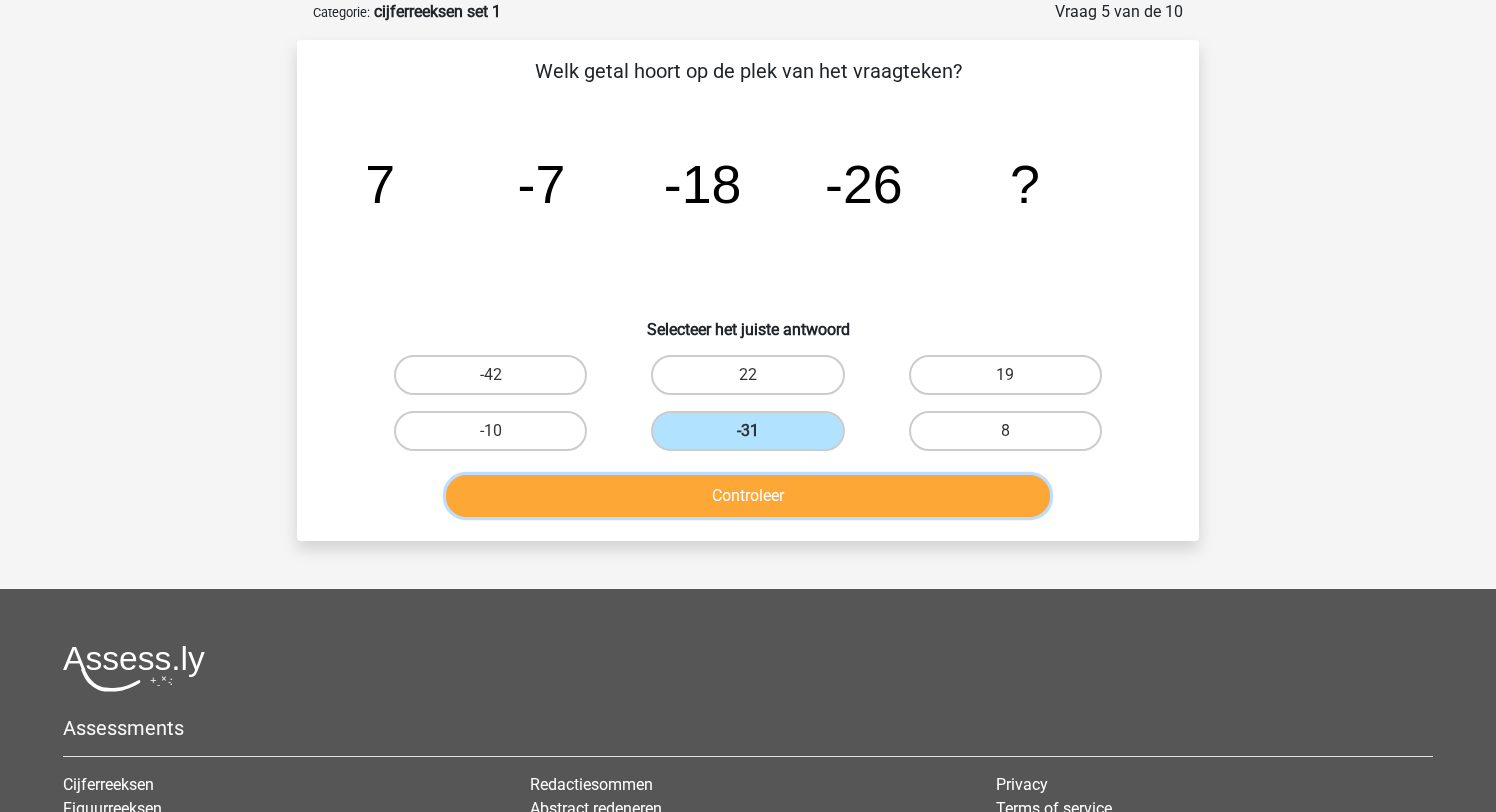 click on "Controleer" at bounding box center [748, 496] 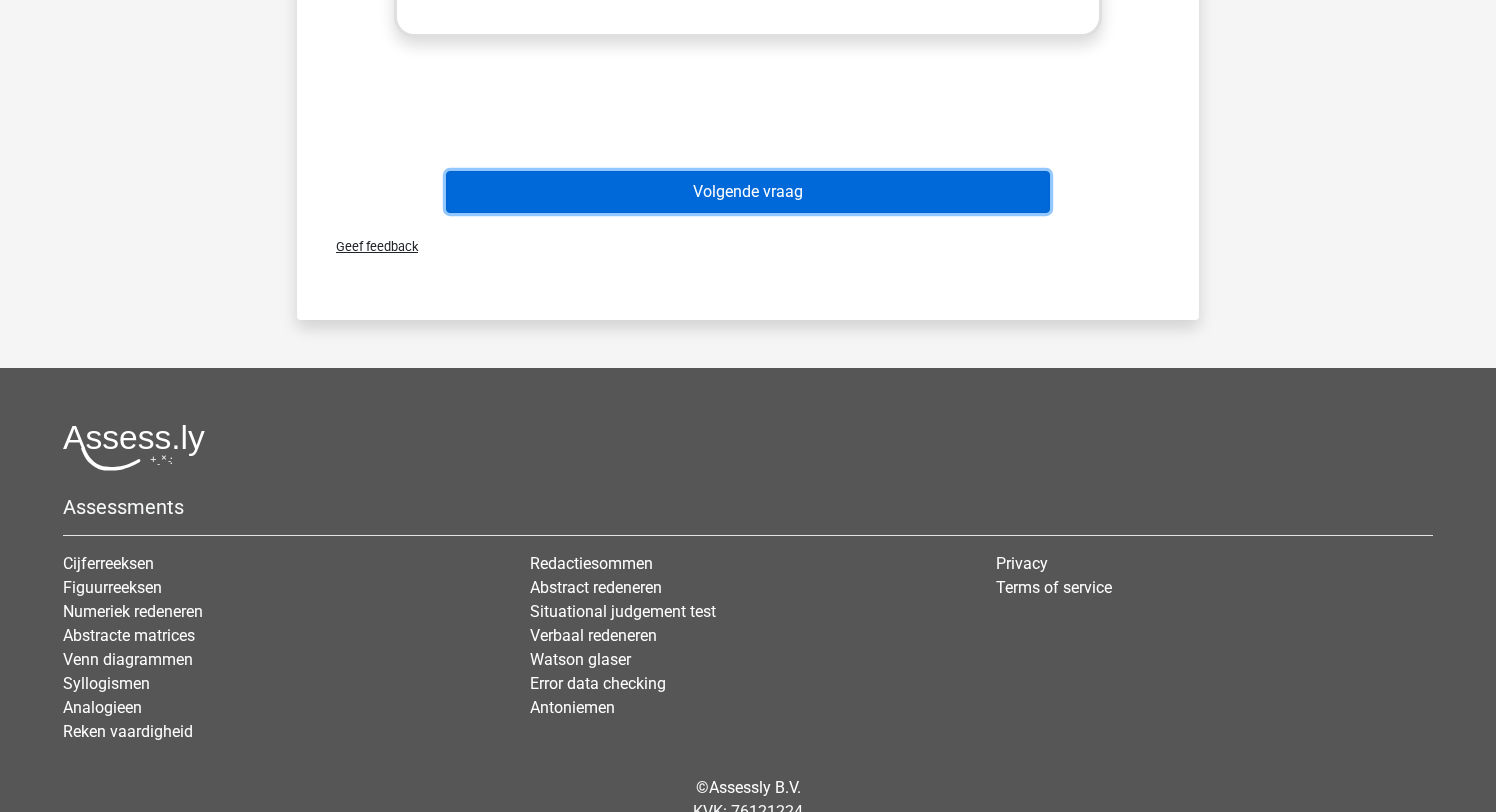 click on "Volgende vraag" at bounding box center [748, 192] 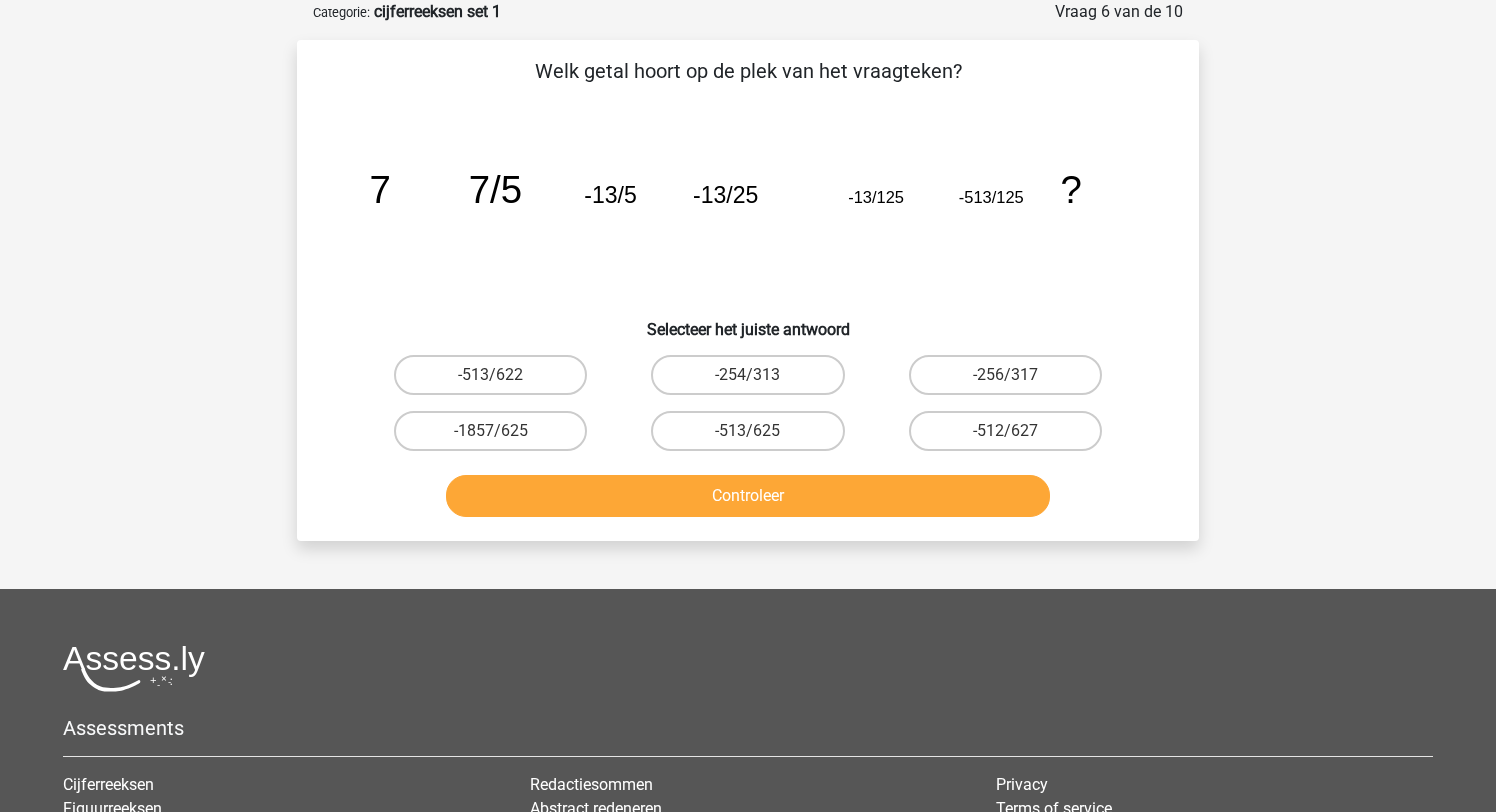 scroll, scrollTop: 0, scrollLeft: 0, axis: both 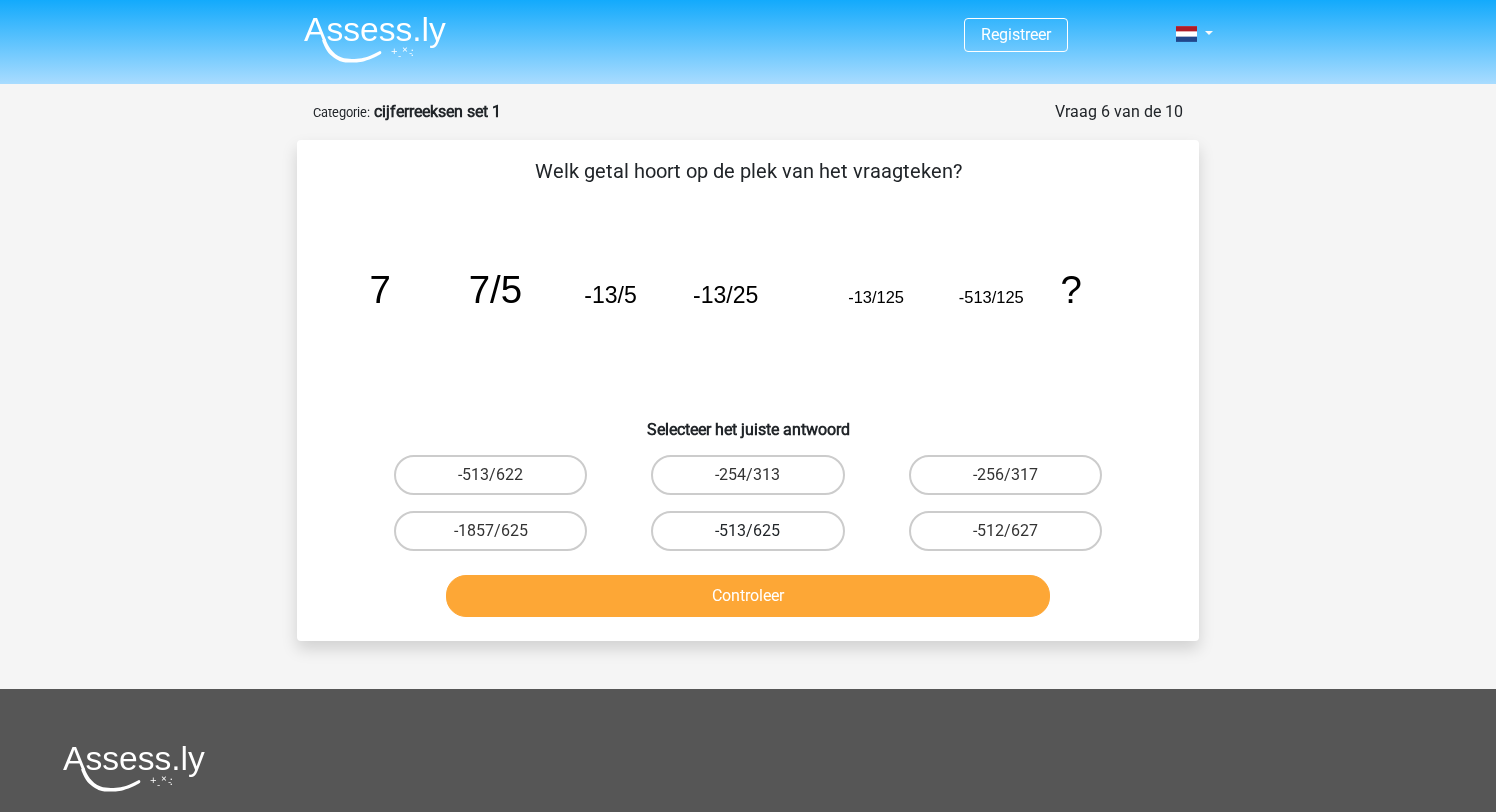 click on "-513/625" at bounding box center (747, 531) 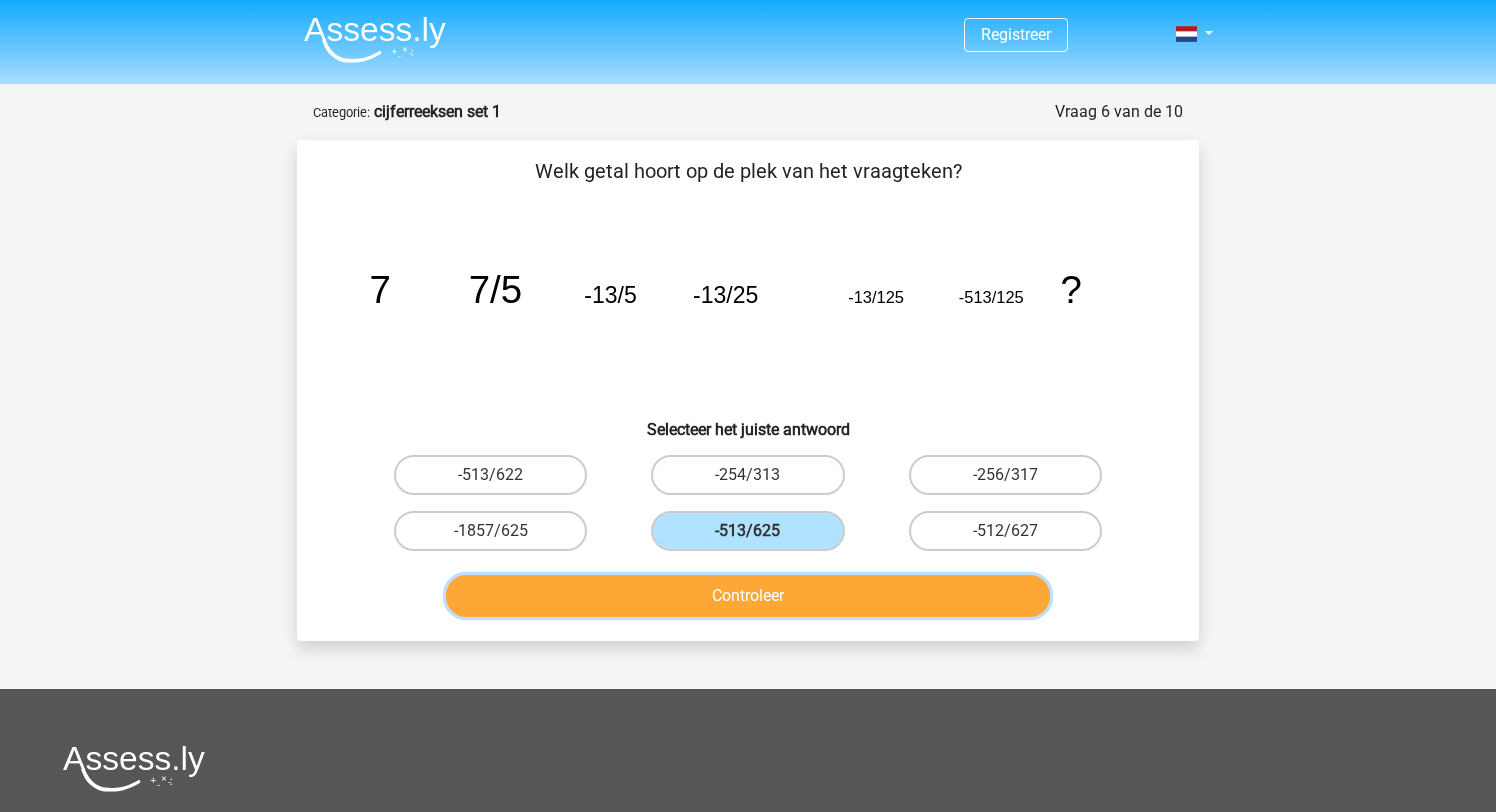 click on "Controleer" at bounding box center [748, 596] 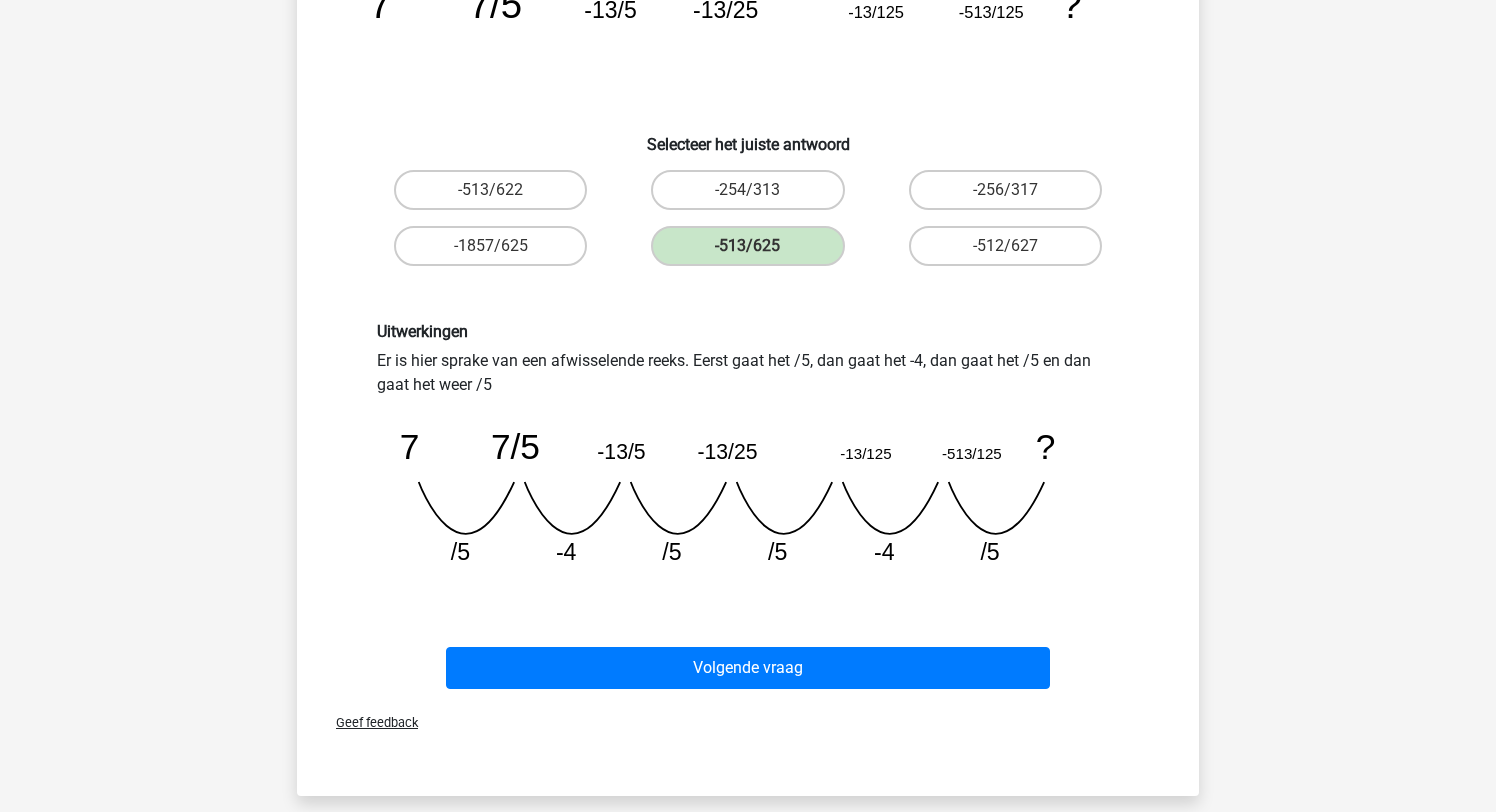 scroll, scrollTop: 290, scrollLeft: 0, axis: vertical 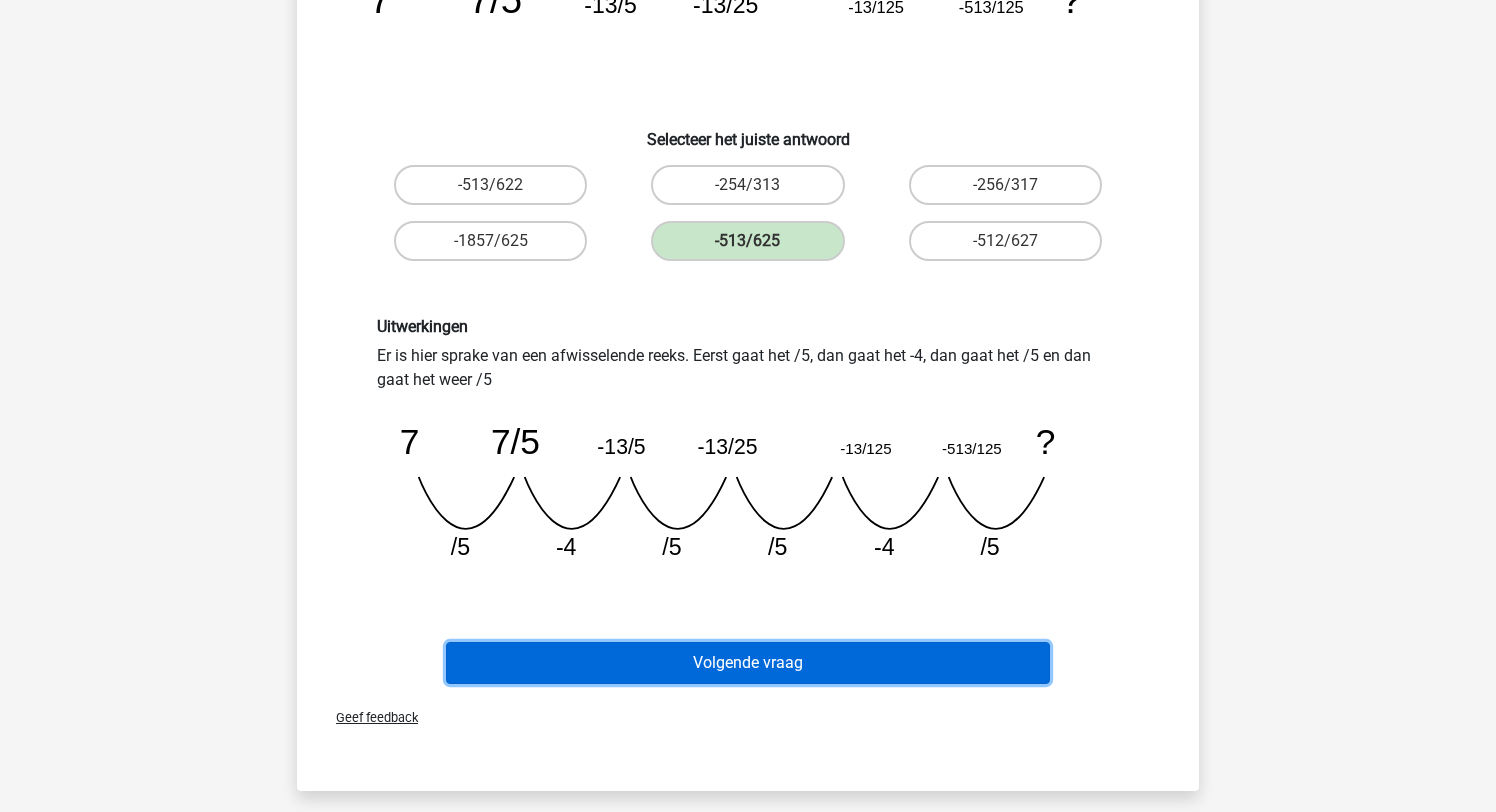 click on "Volgende vraag" at bounding box center [748, 663] 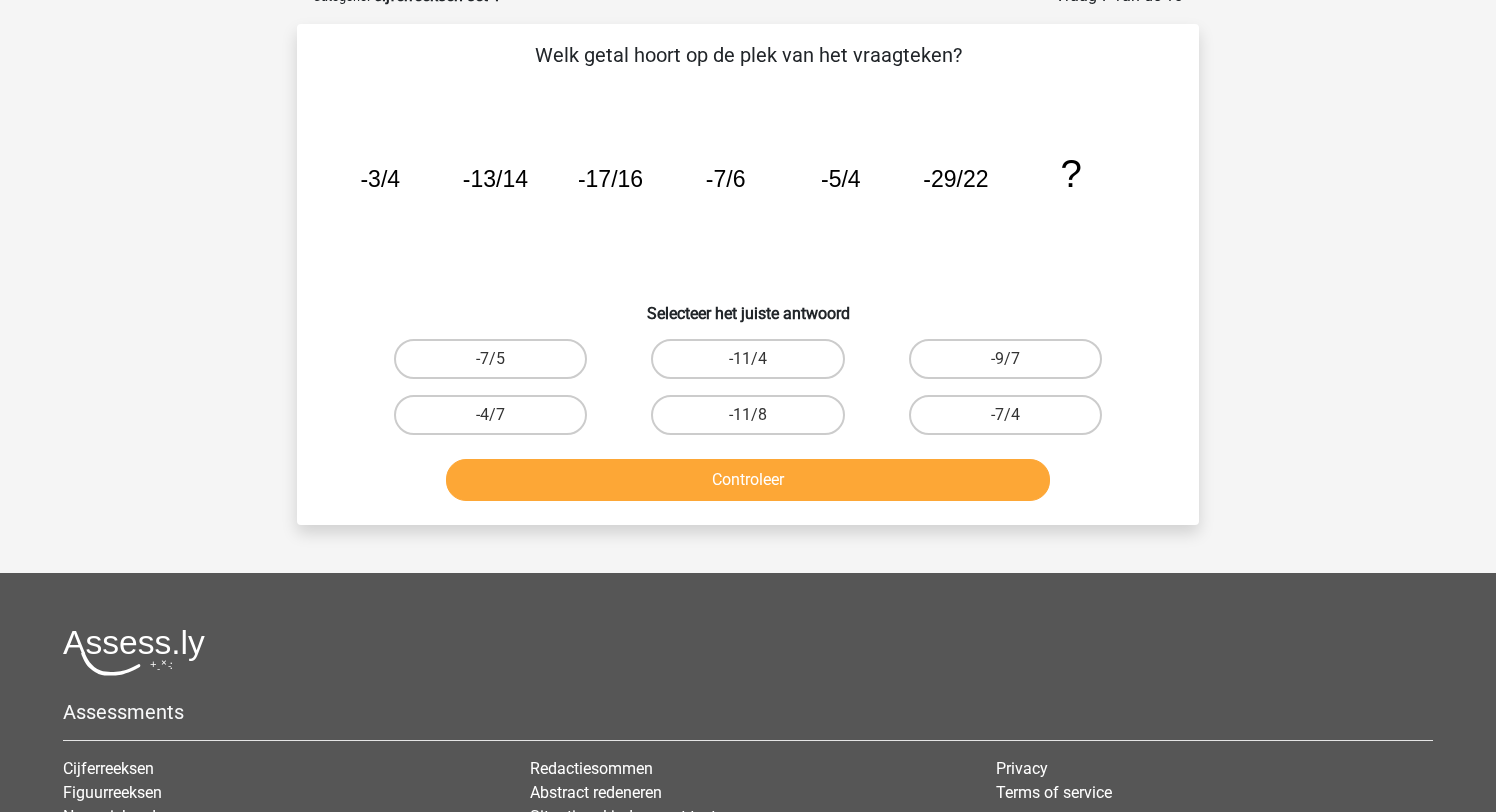 scroll, scrollTop: 100, scrollLeft: 0, axis: vertical 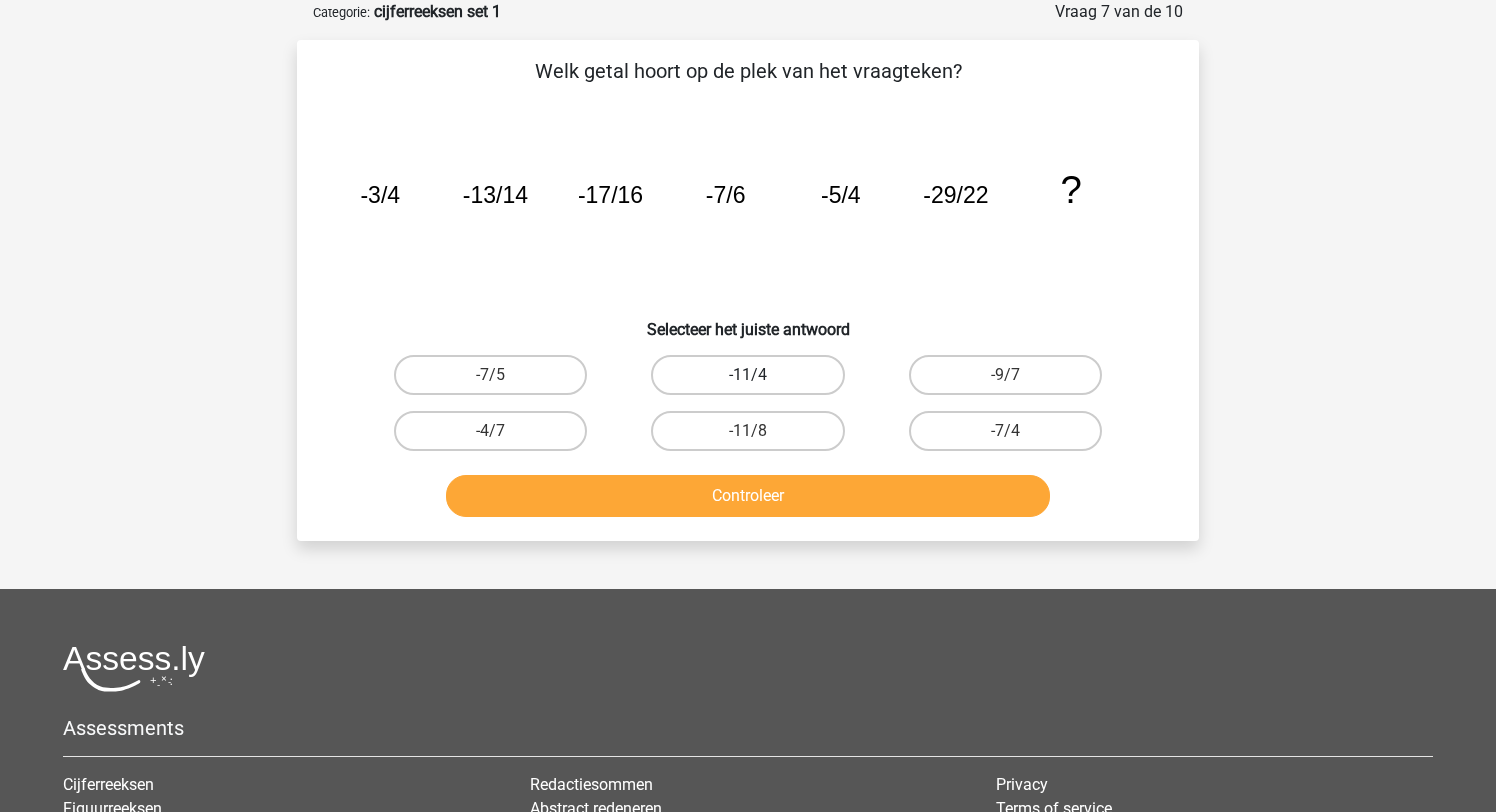 click on "-11/4" at bounding box center (747, 375) 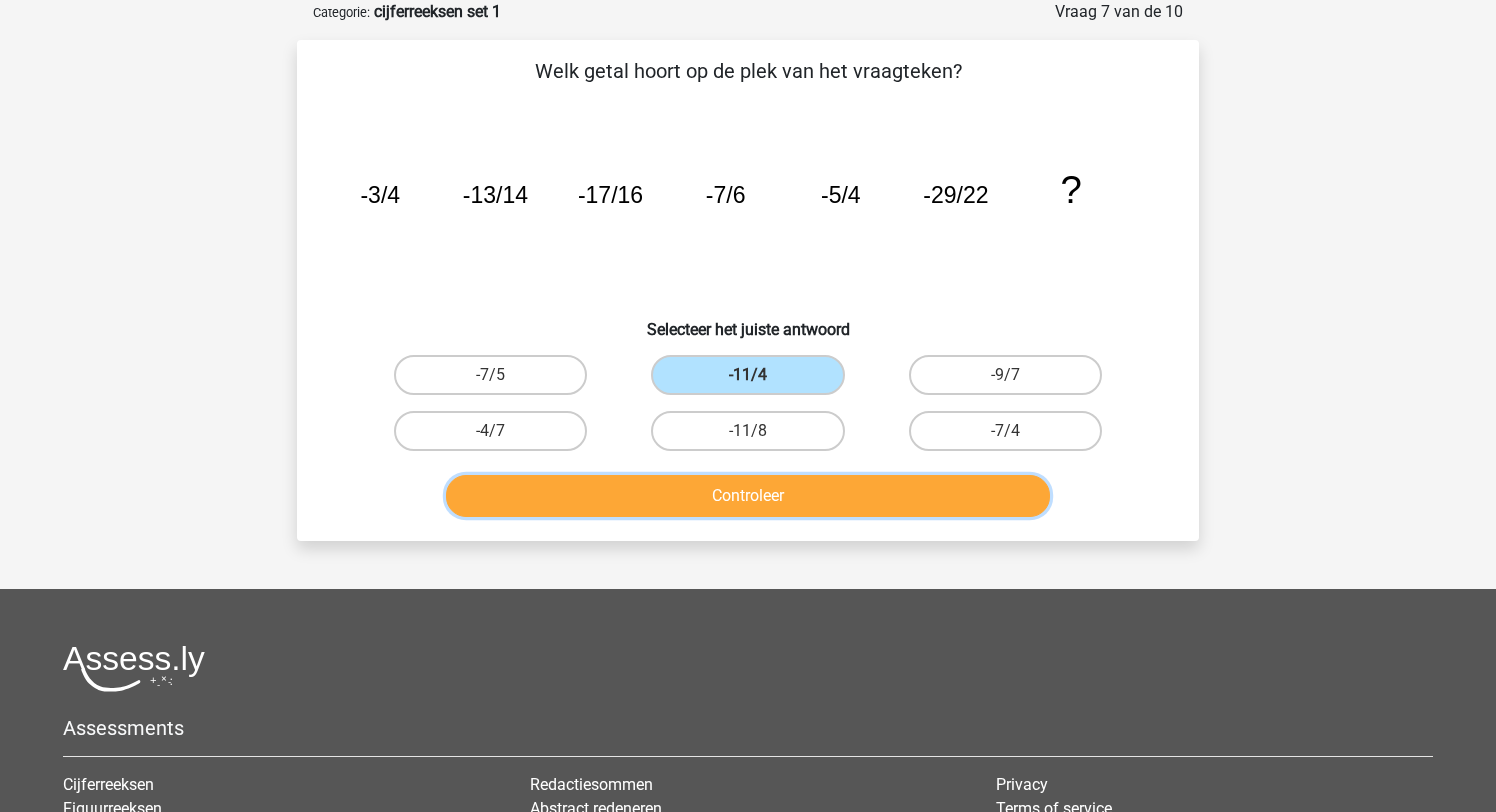 click on "Controleer" at bounding box center [748, 496] 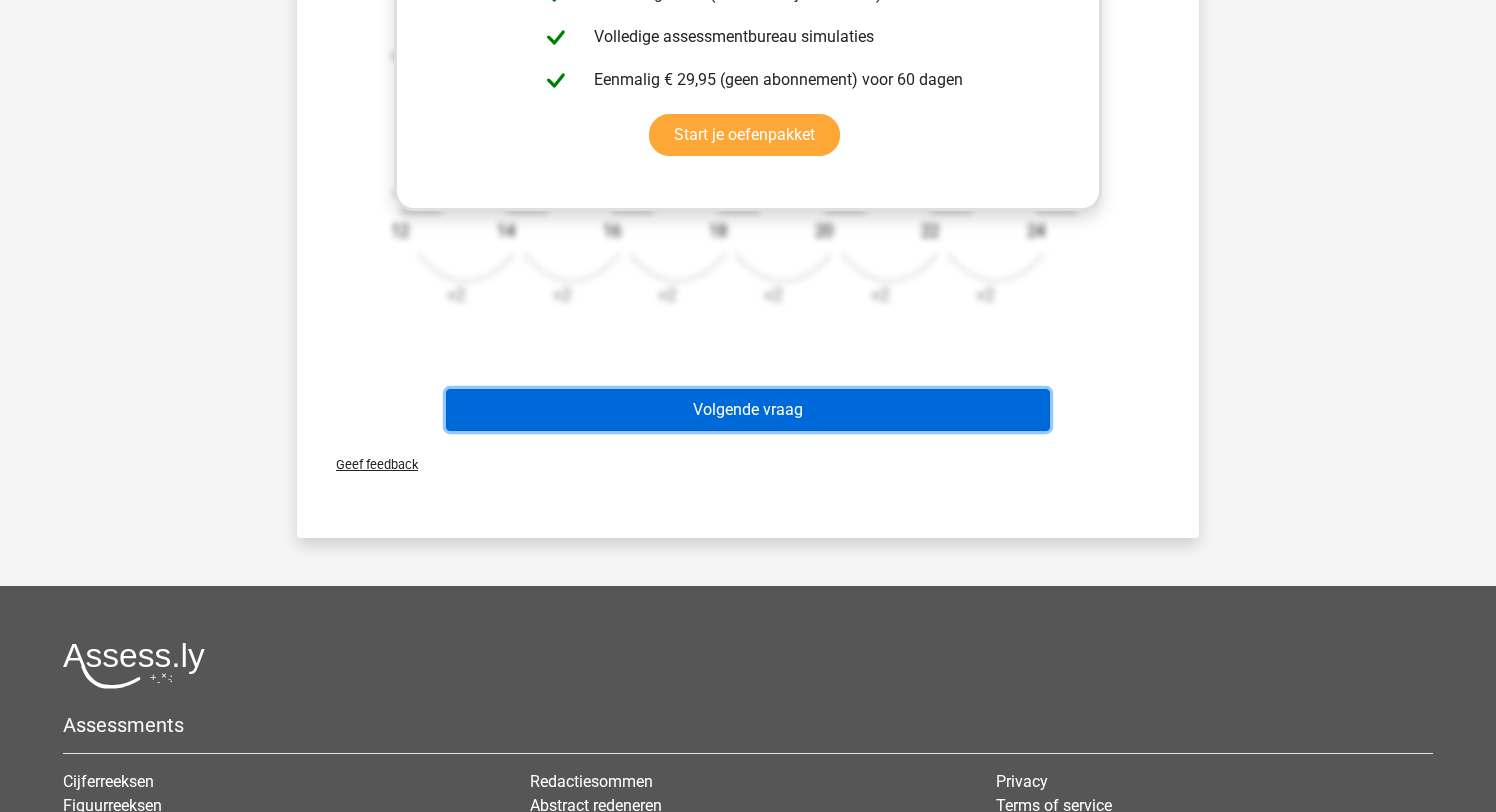 click on "Volgende vraag" at bounding box center [748, 410] 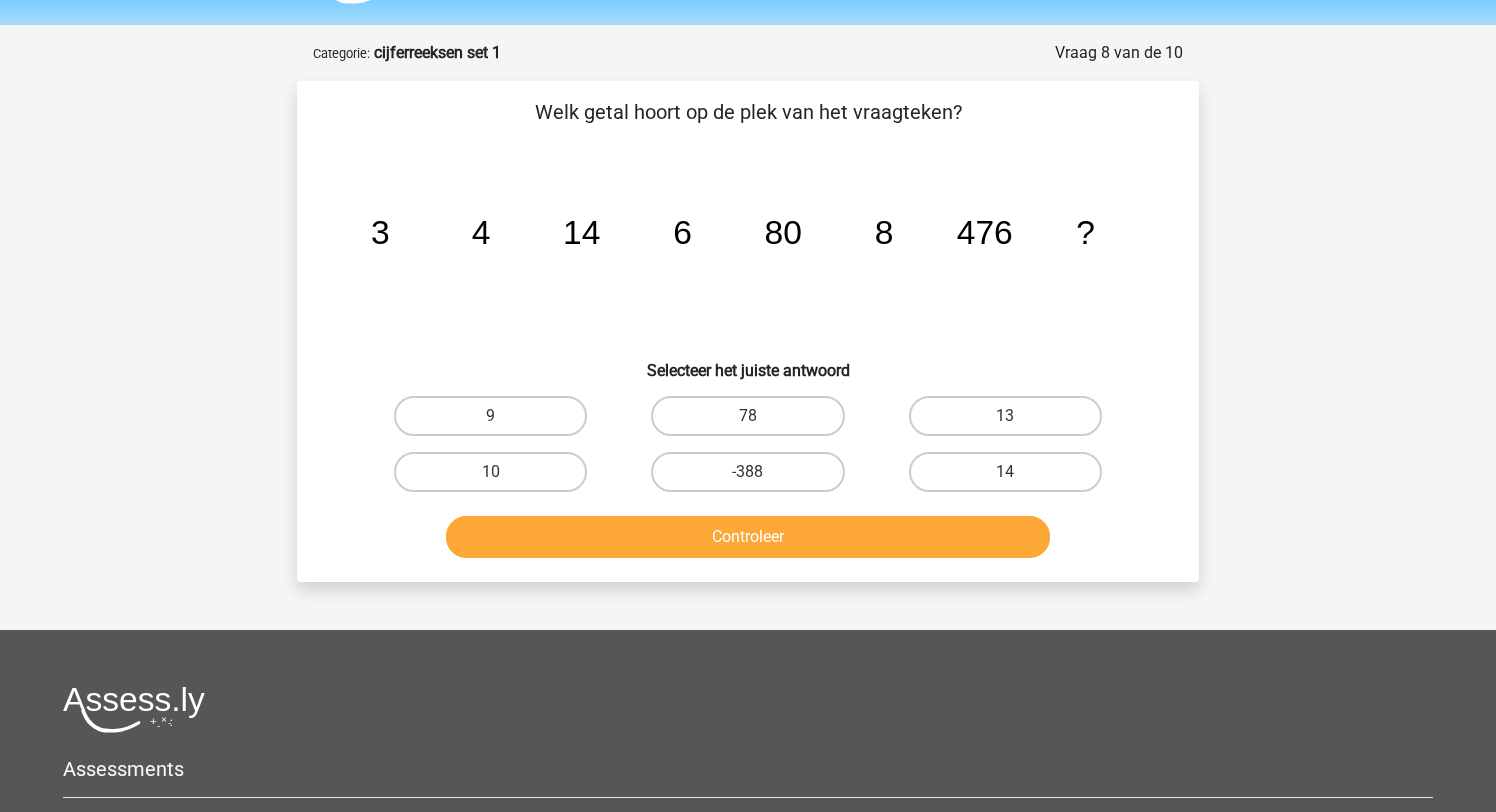scroll, scrollTop: 55, scrollLeft: 0, axis: vertical 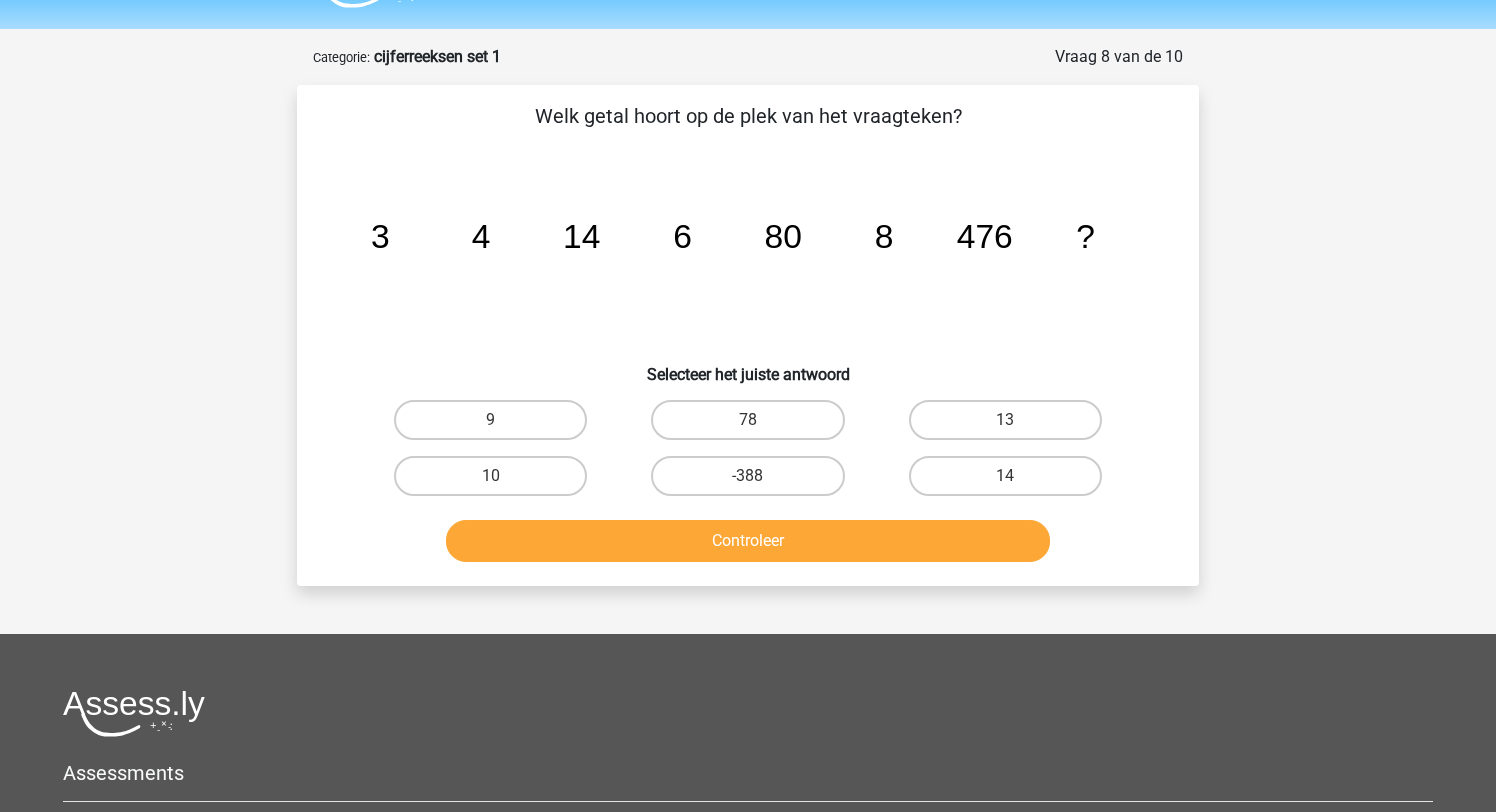 type 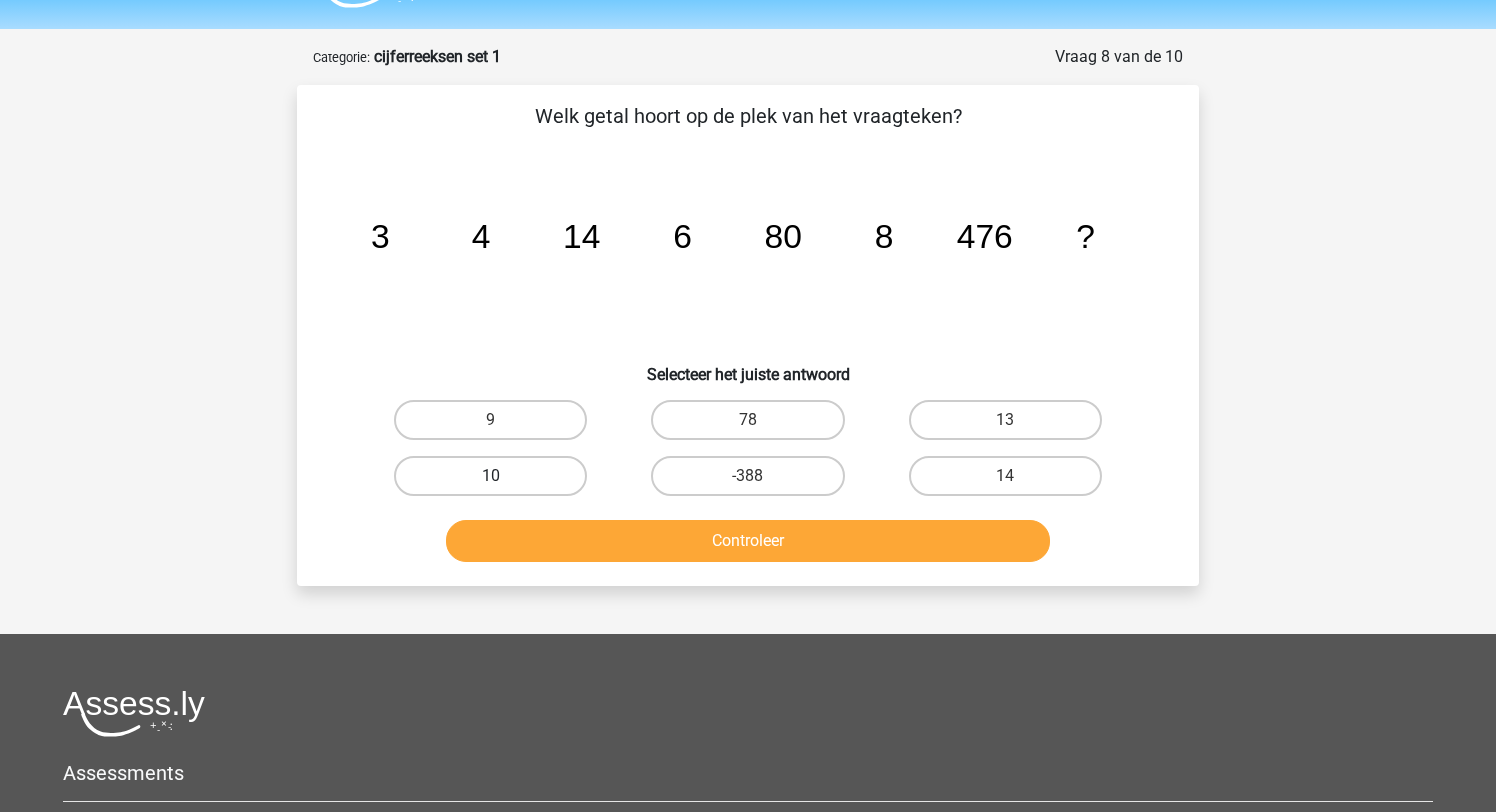 click on "10" at bounding box center (490, 476) 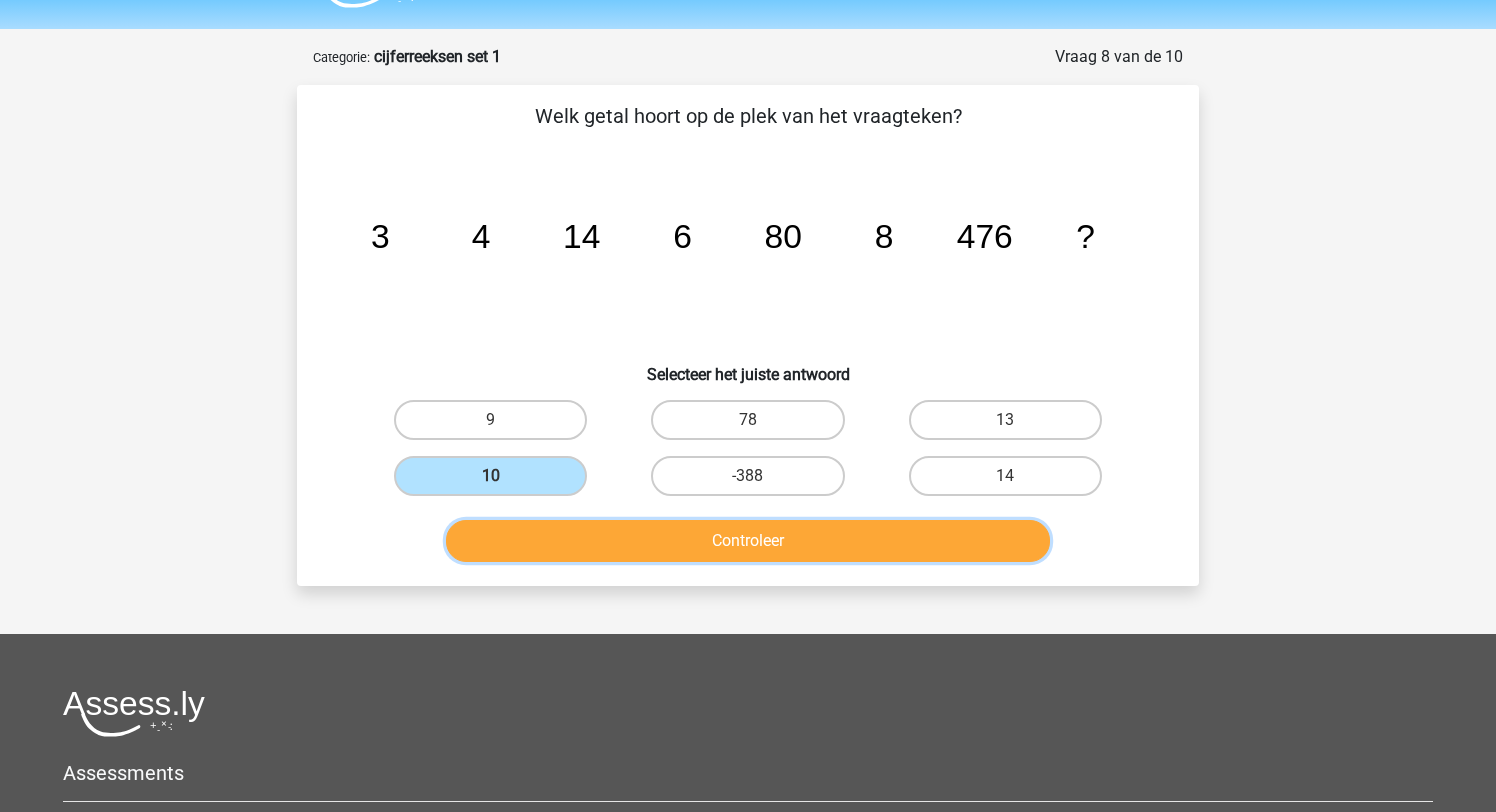click on "Controleer" at bounding box center [748, 541] 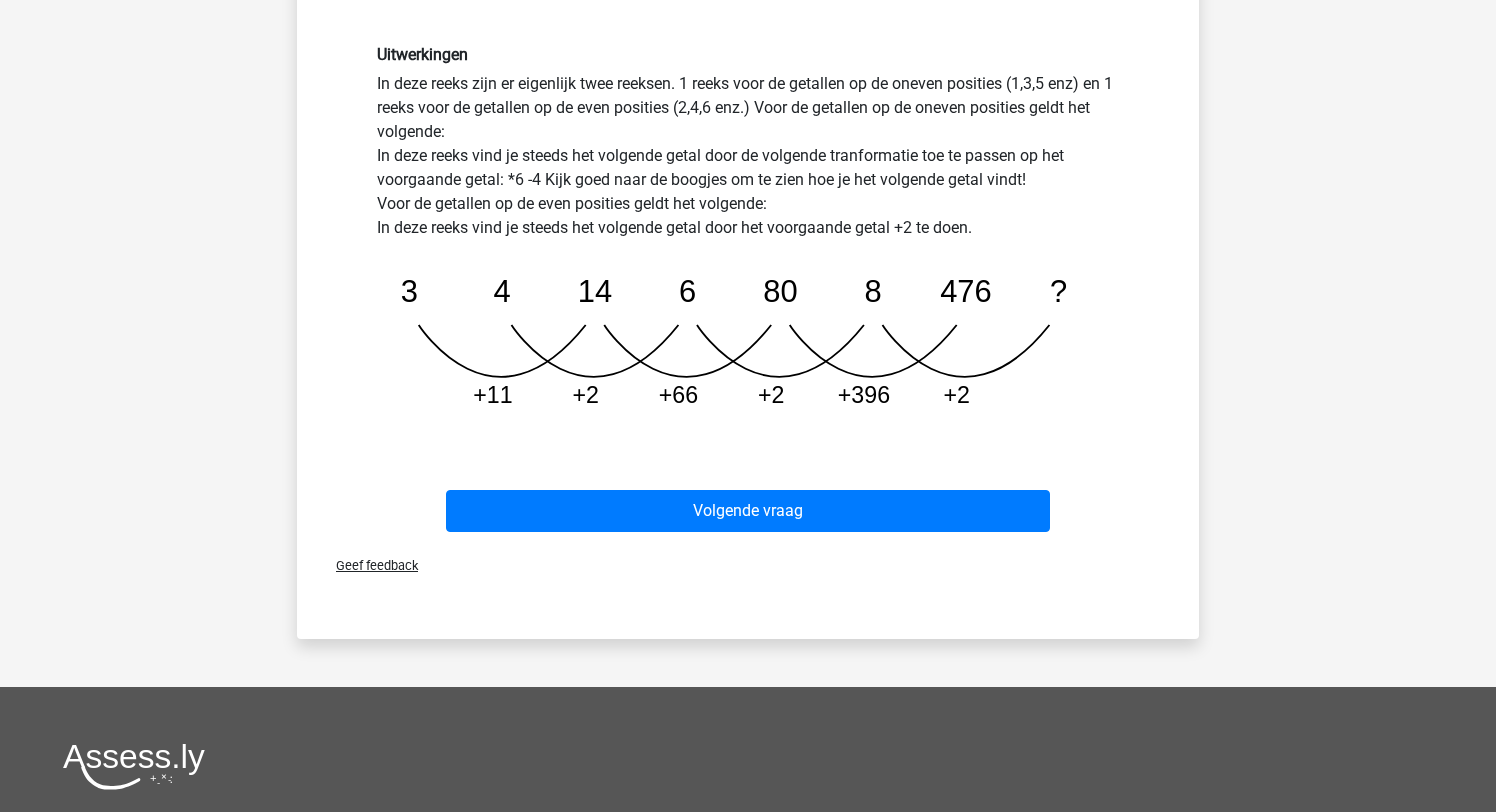 scroll, scrollTop: 583, scrollLeft: 0, axis: vertical 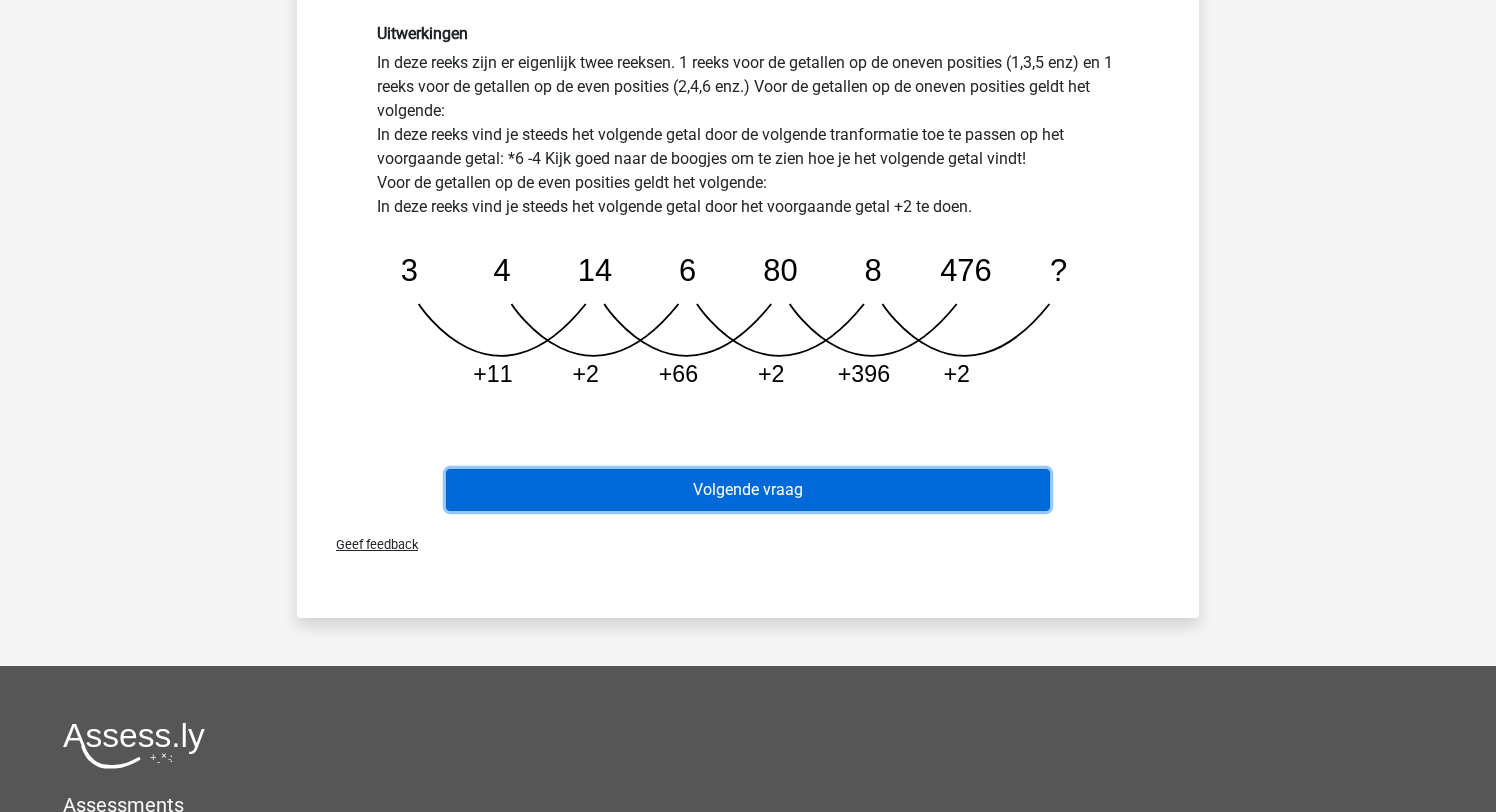 click on "Volgende vraag" at bounding box center (748, 490) 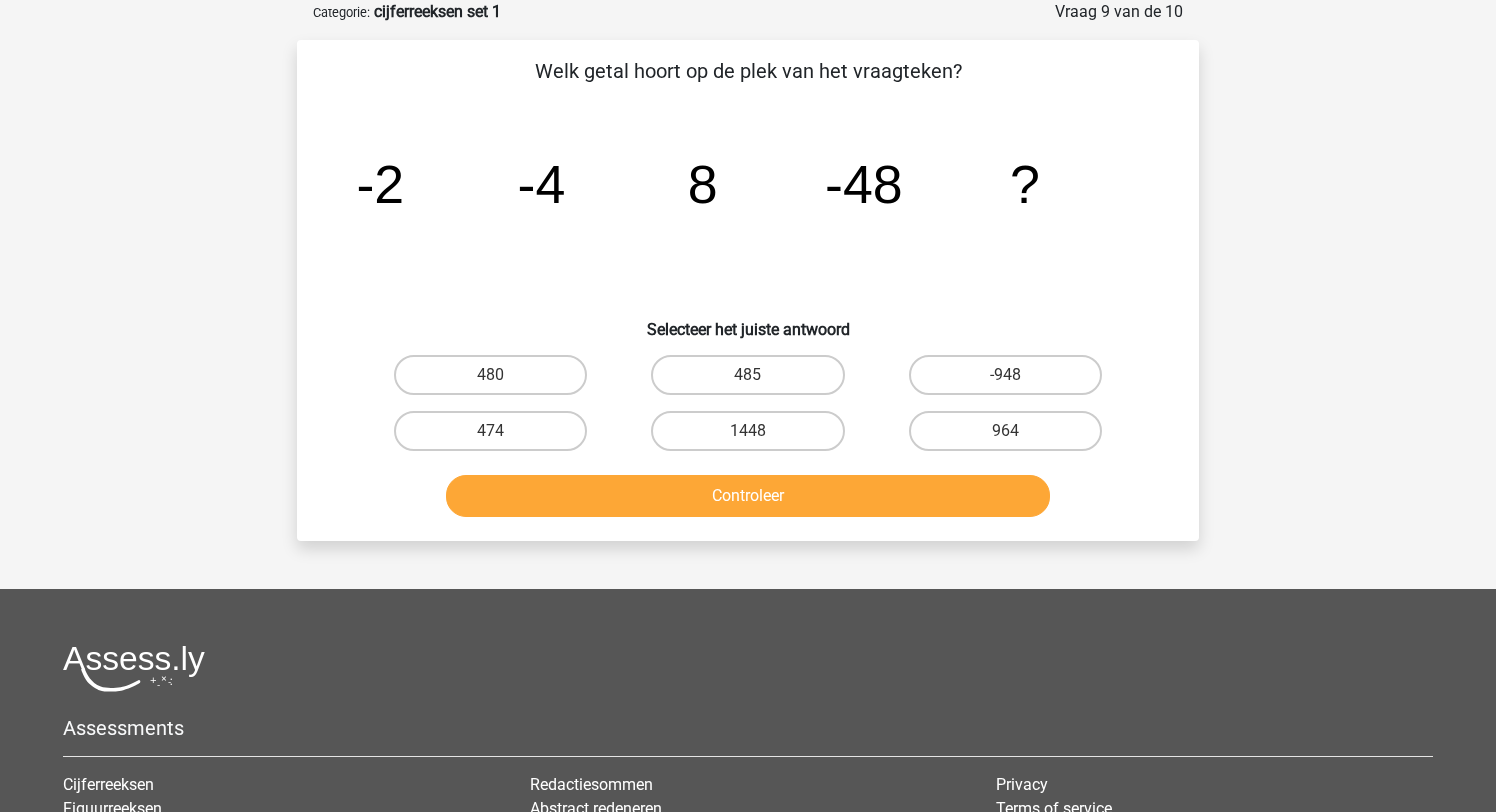 scroll, scrollTop: 58, scrollLeft: 0, axis: vertical 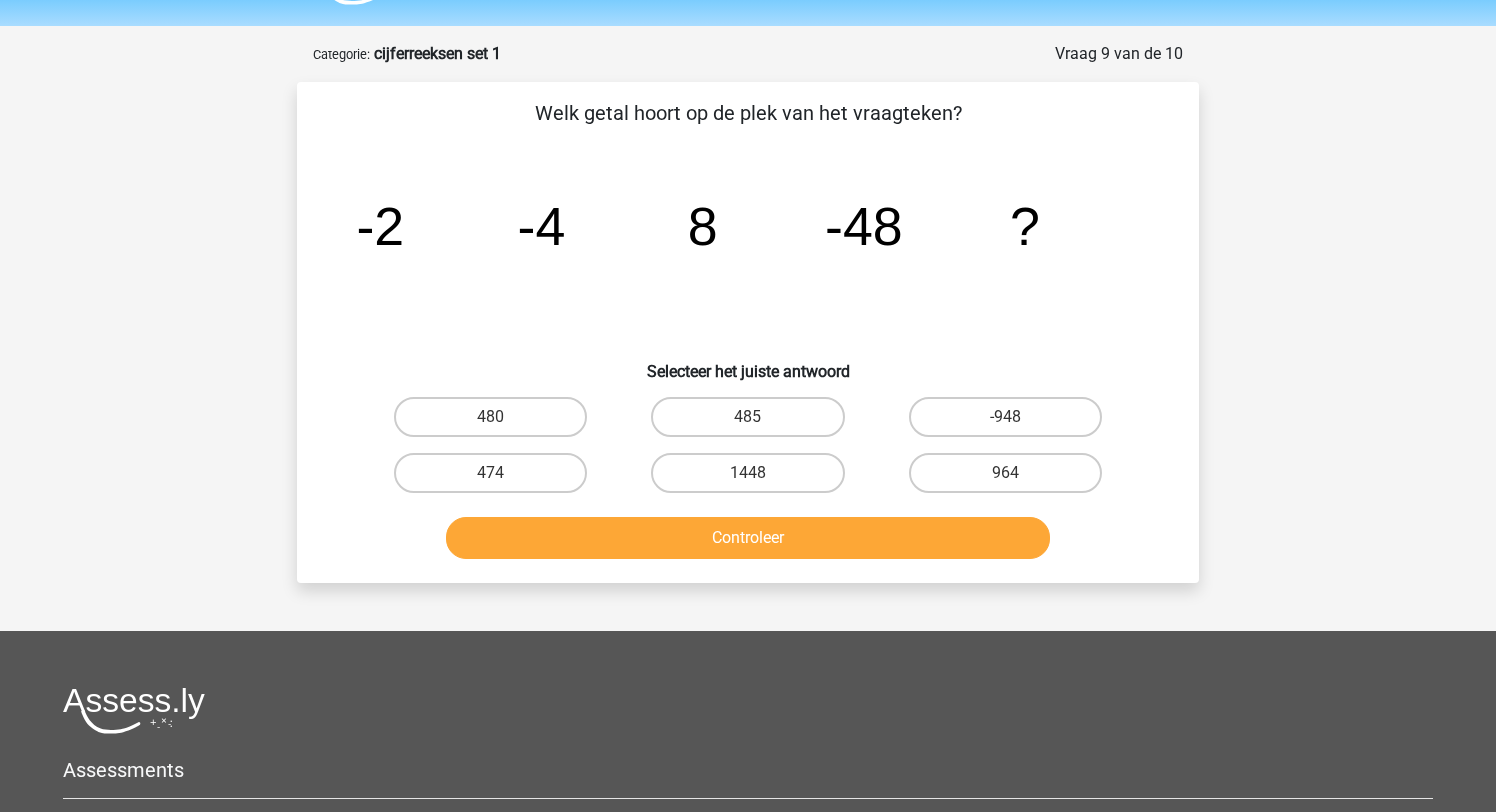 type 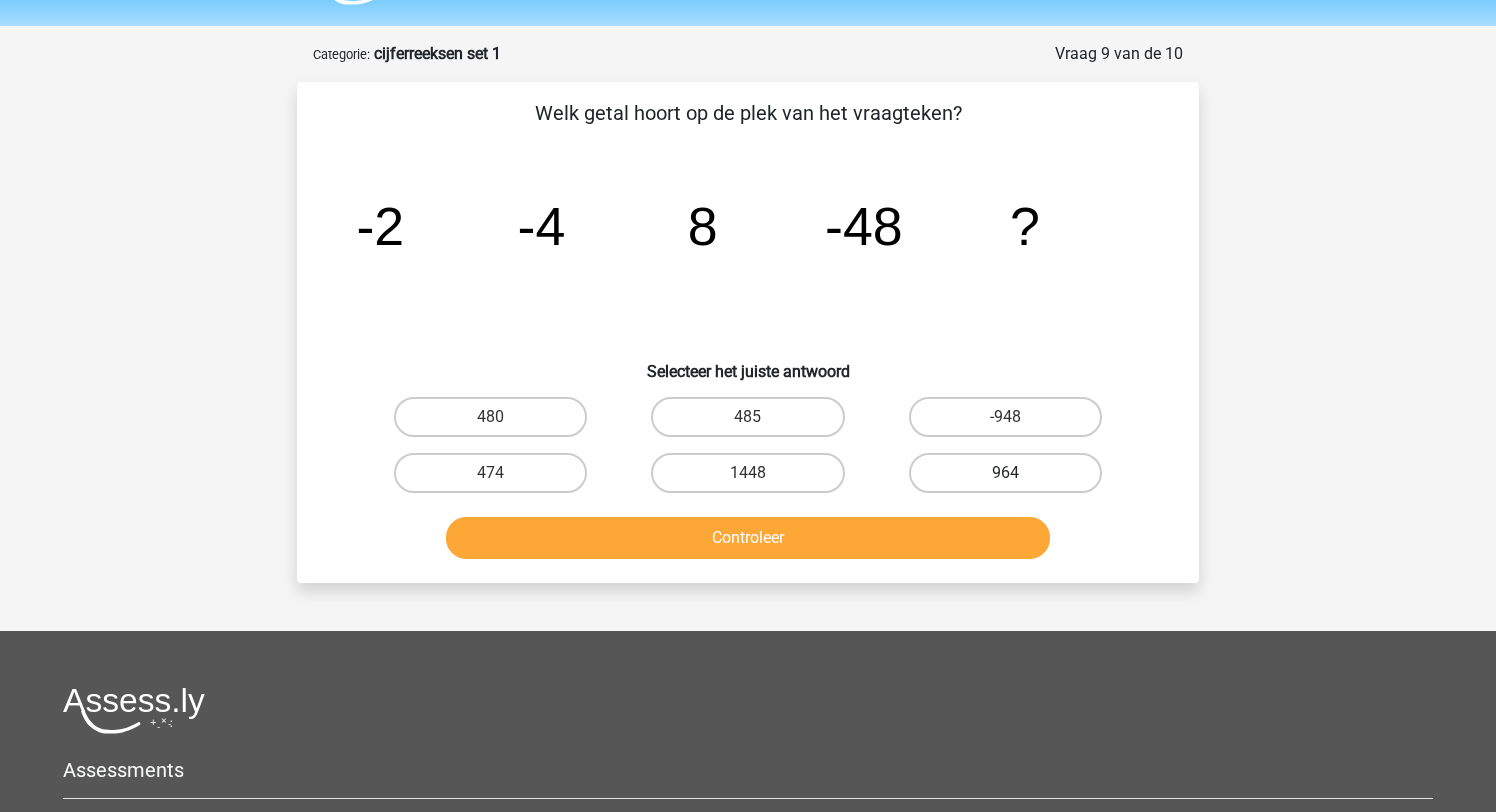 click on "964" at bounding box center (1005, 473) 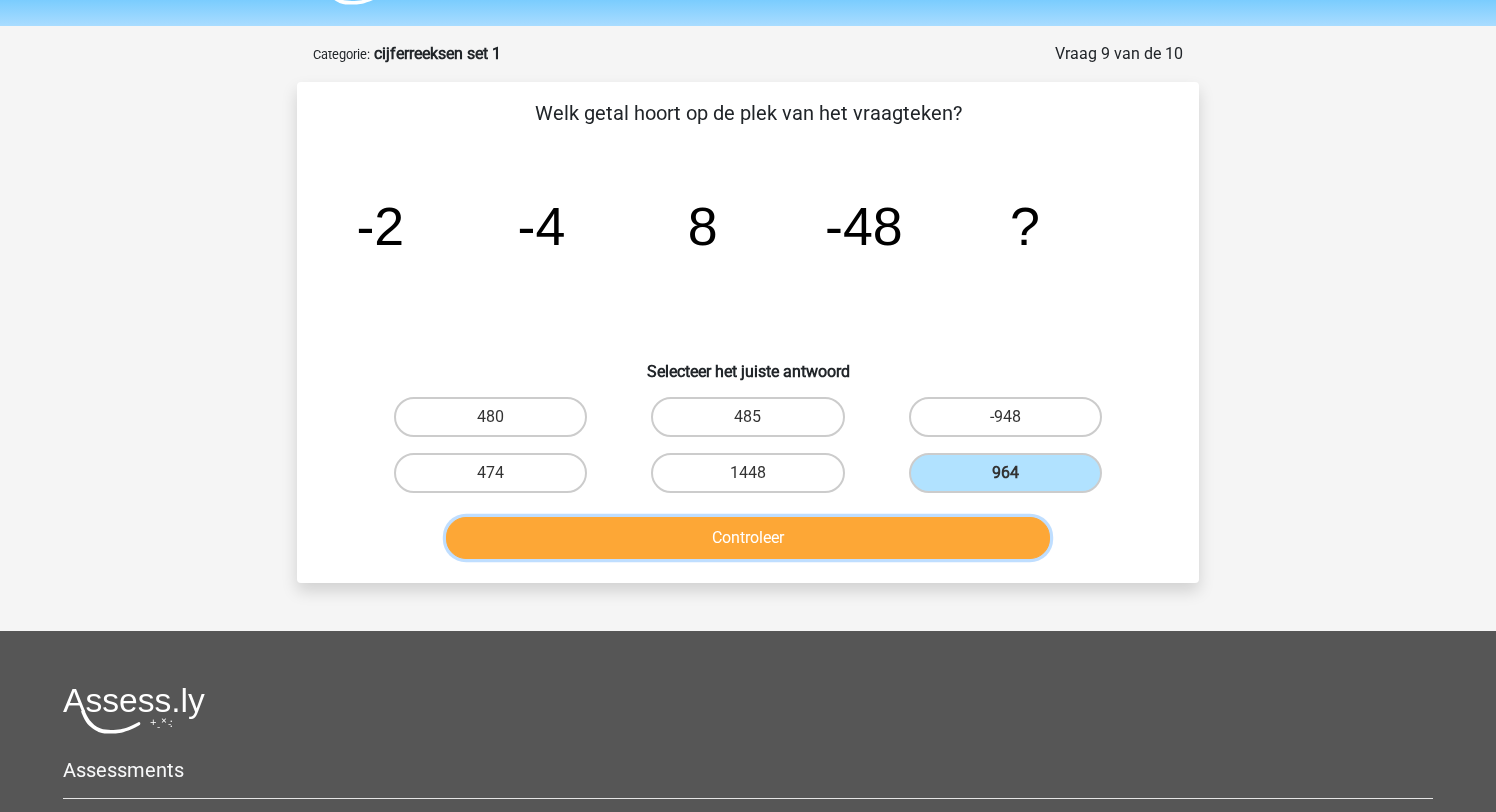 click on "Controleer" at bounding box center [748, 538] 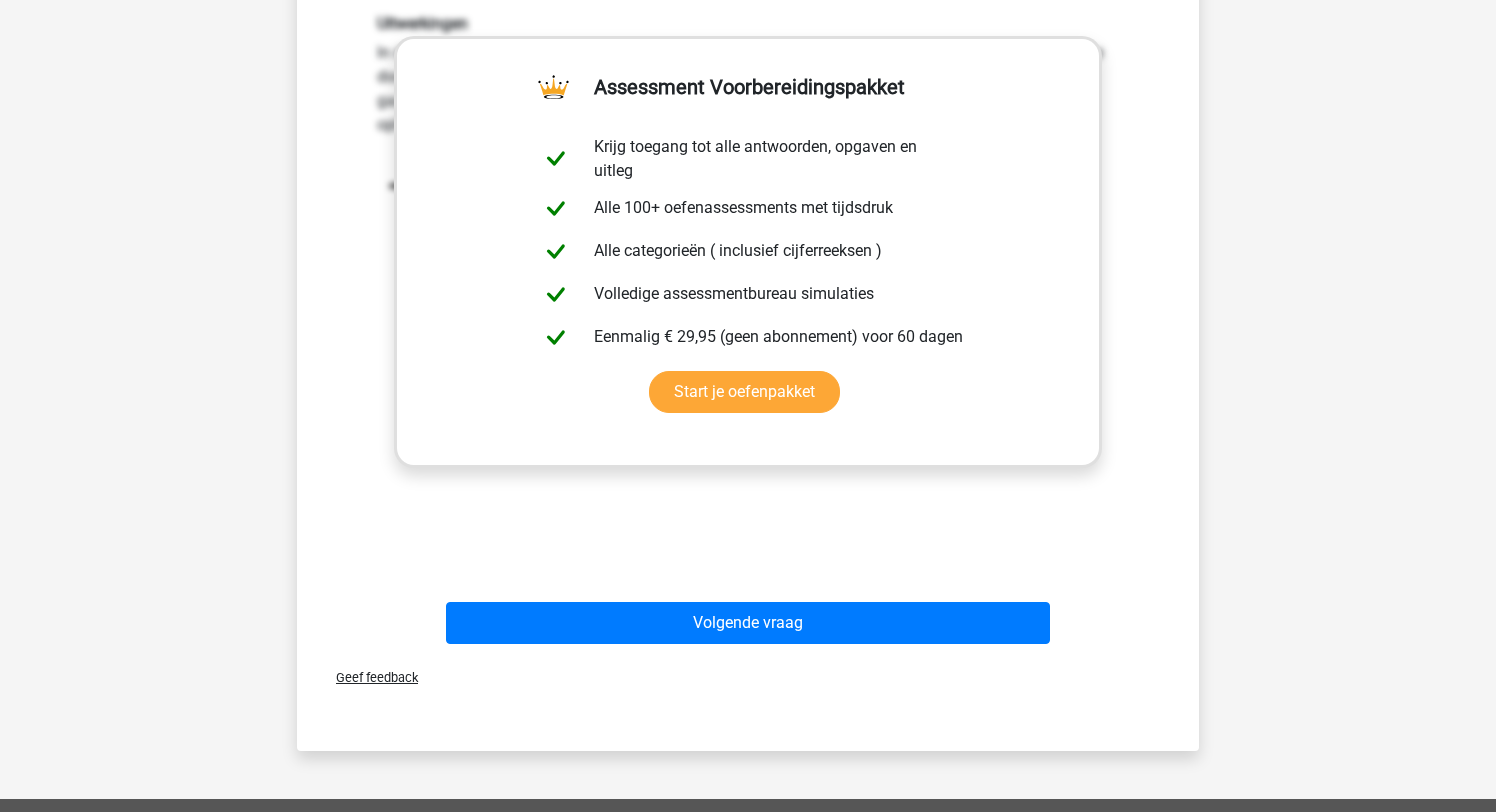 scroll, scrollTop: 778, scrollLeft: 0, axis: vertical 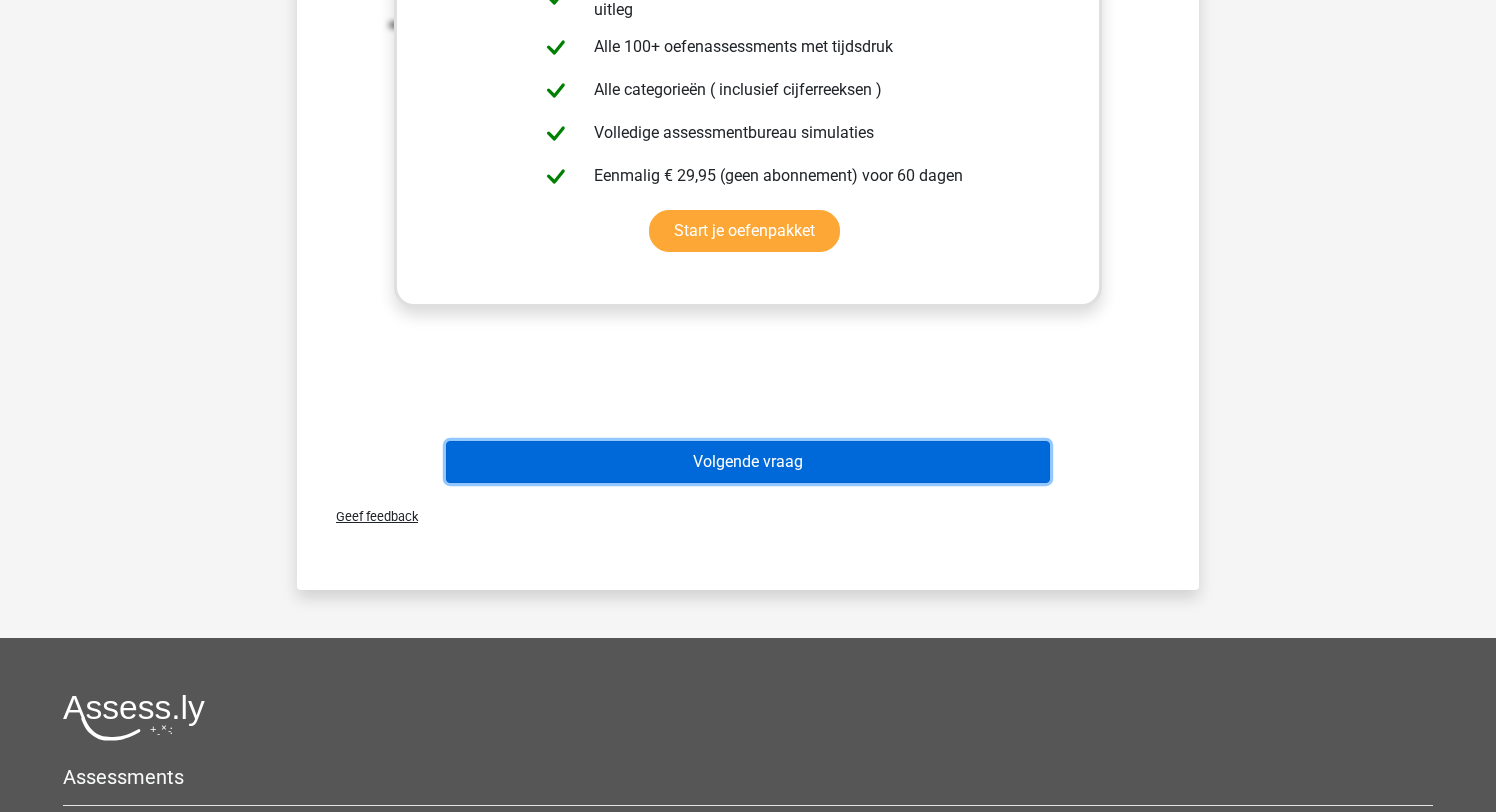 click on "Volgende vraag" at bounding box center [748, 462] 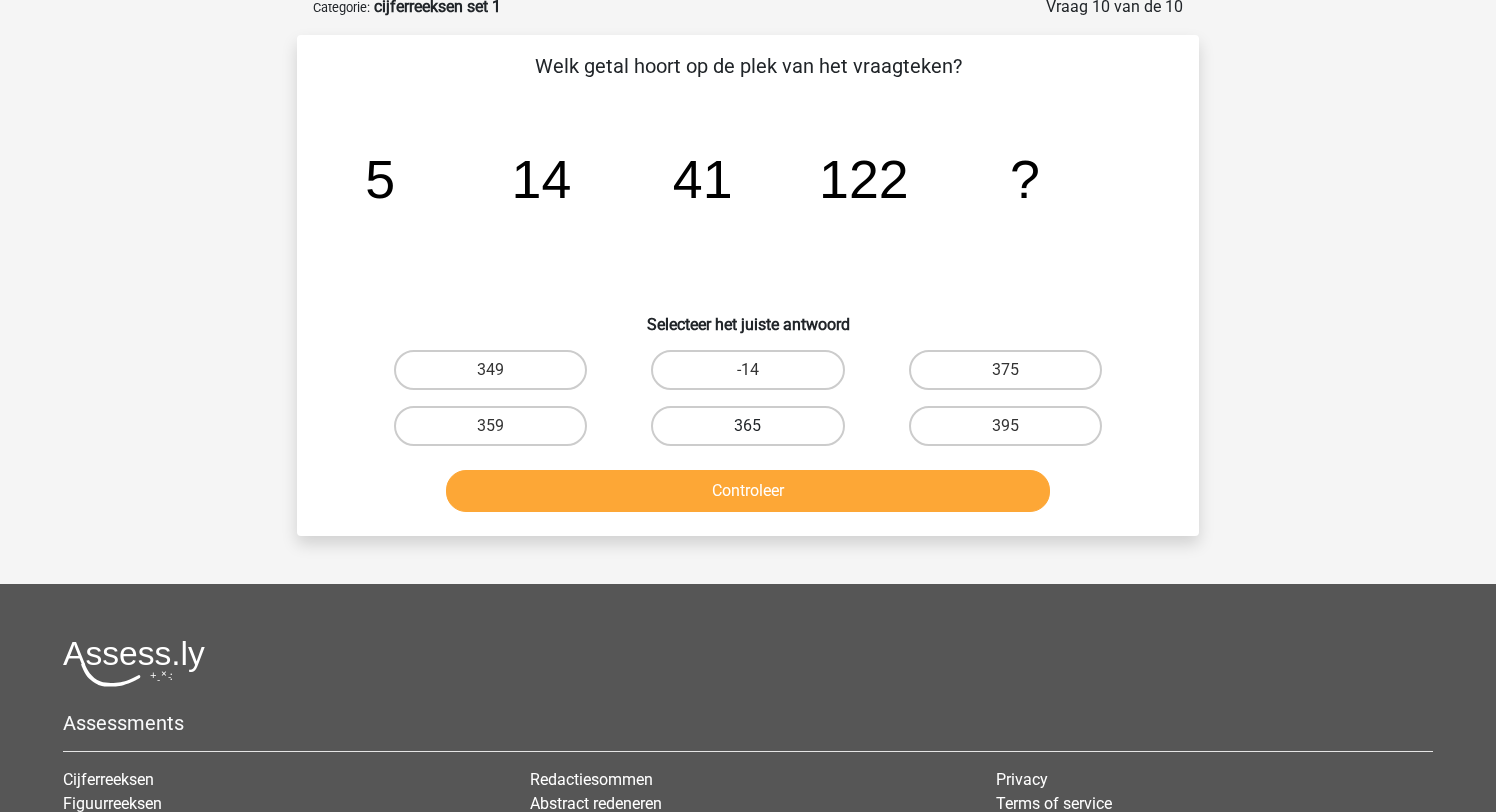 scroll, scrollTop: 100, scrollLeft: 0, axis: vertical 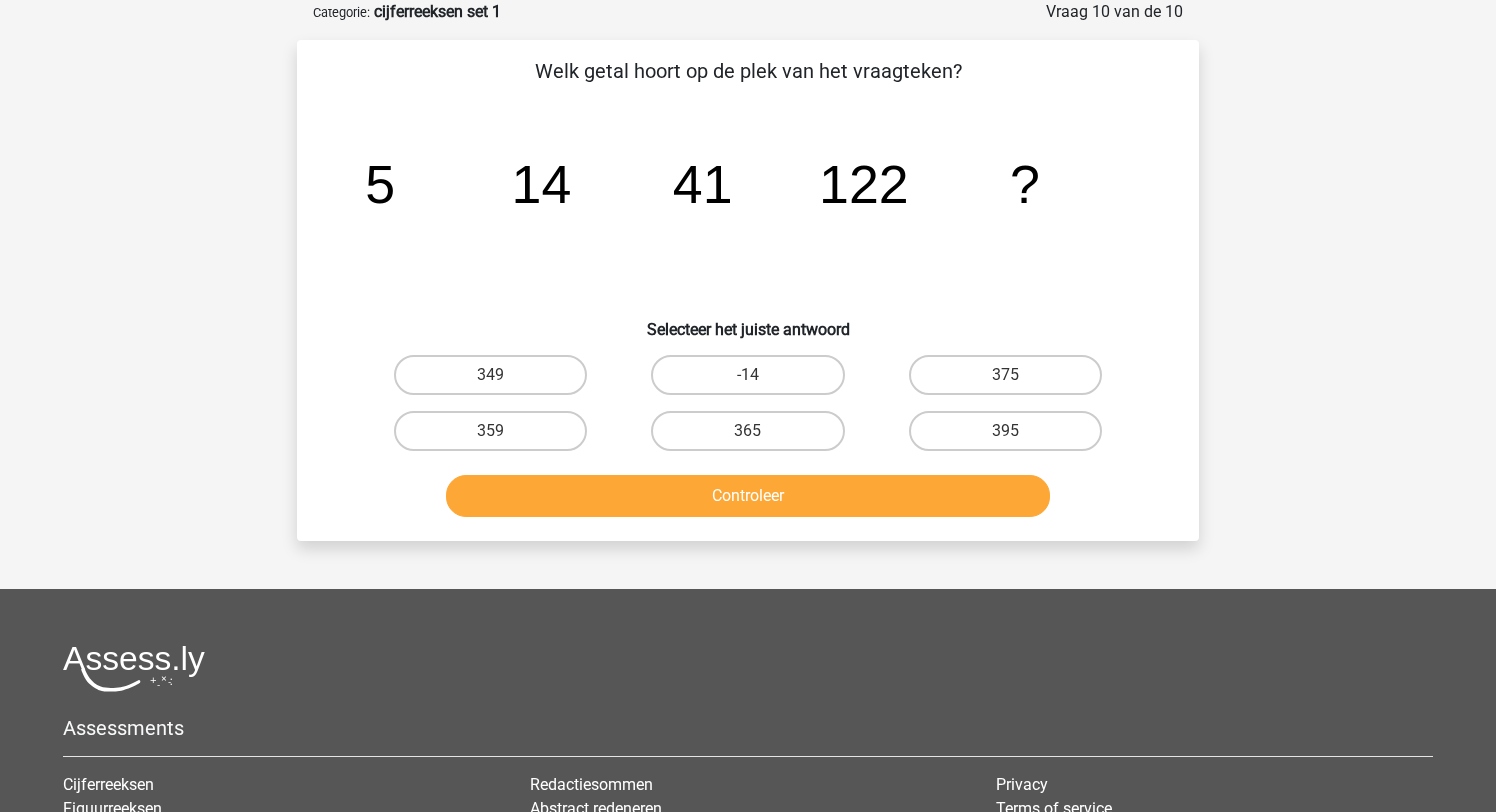 type 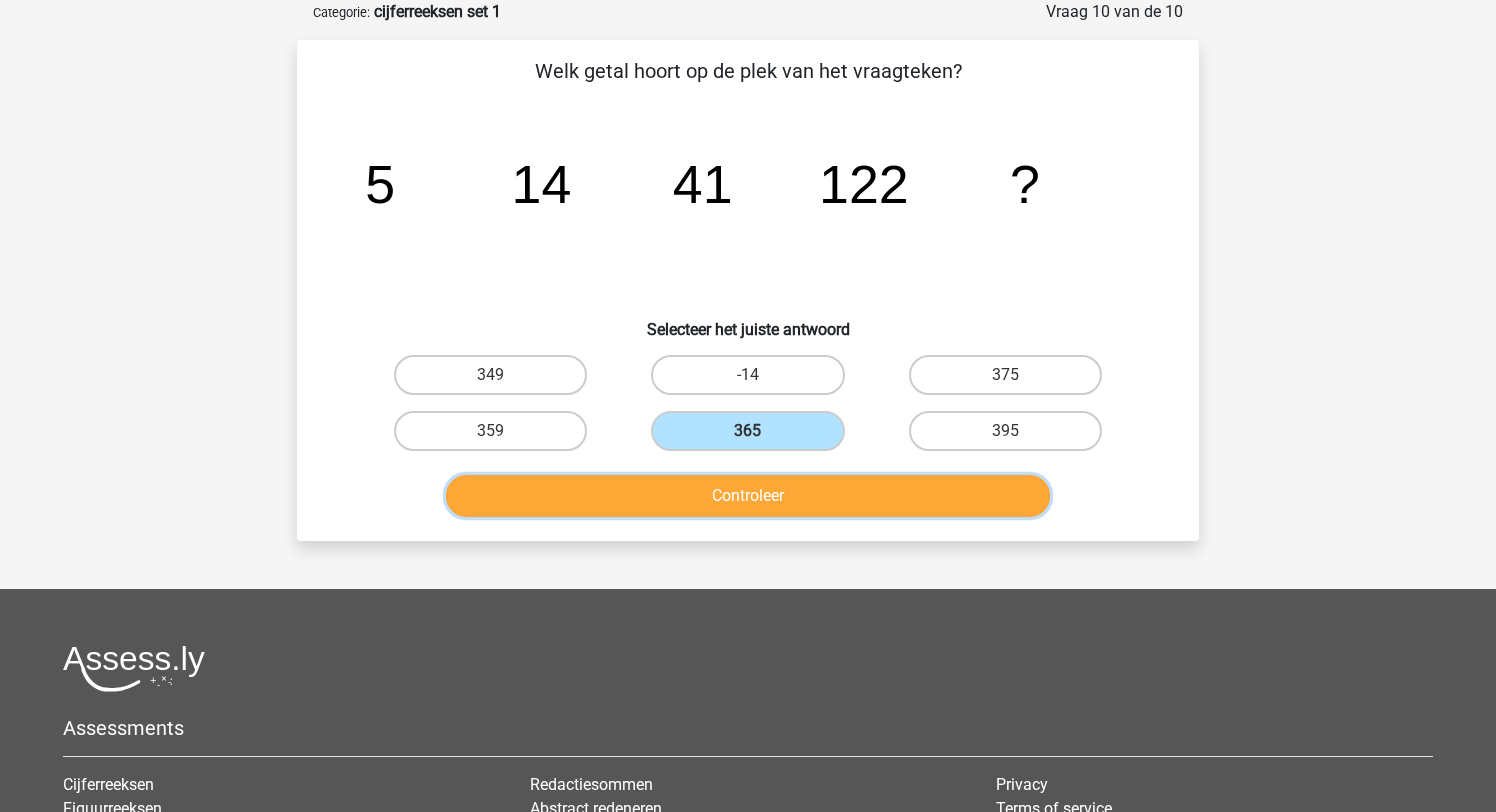 click on "Controleer" at bounding box center (748, 496) 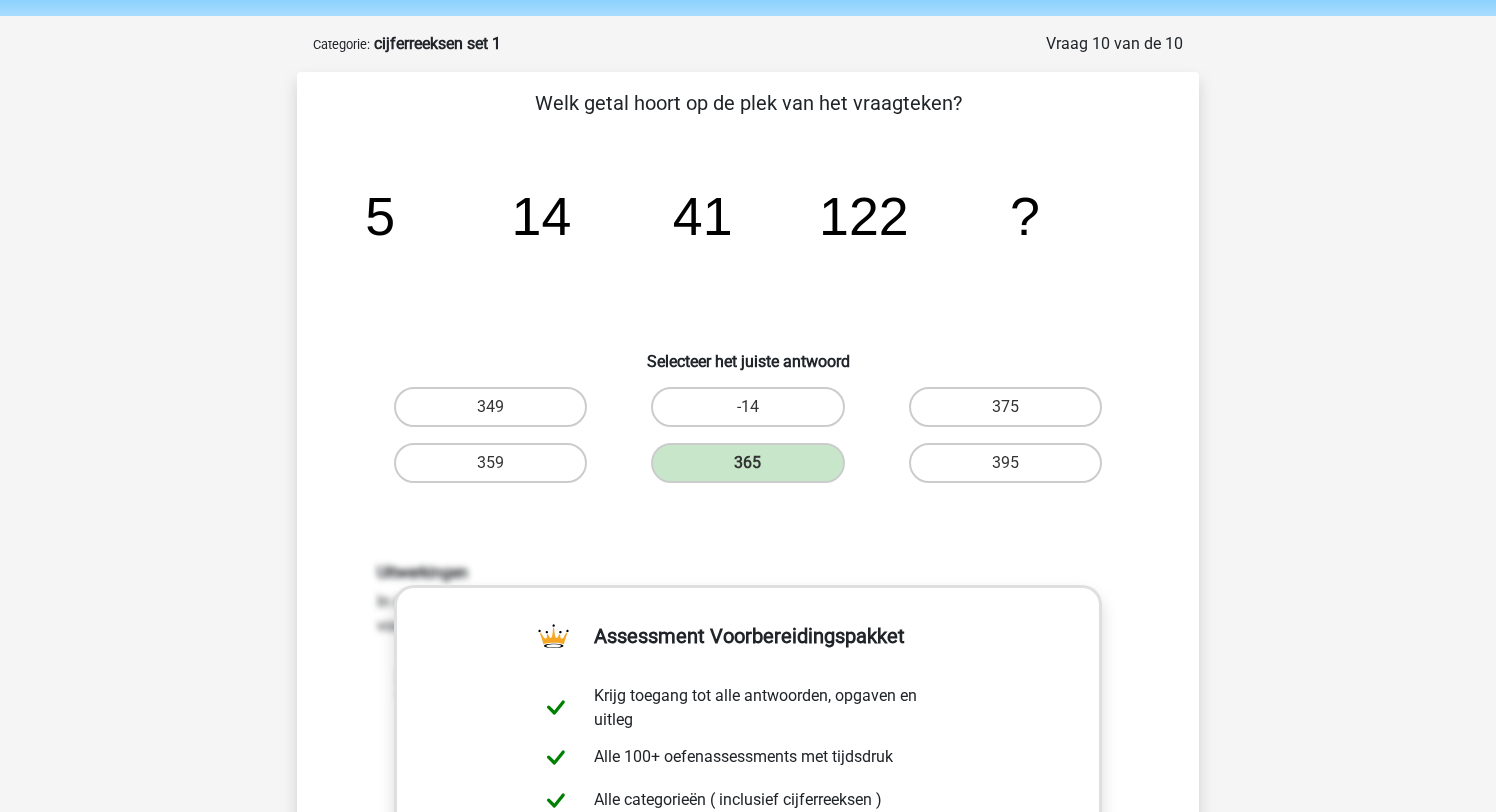 scroll, scrollTop: 0, scrollLeft: 0, axis: both 